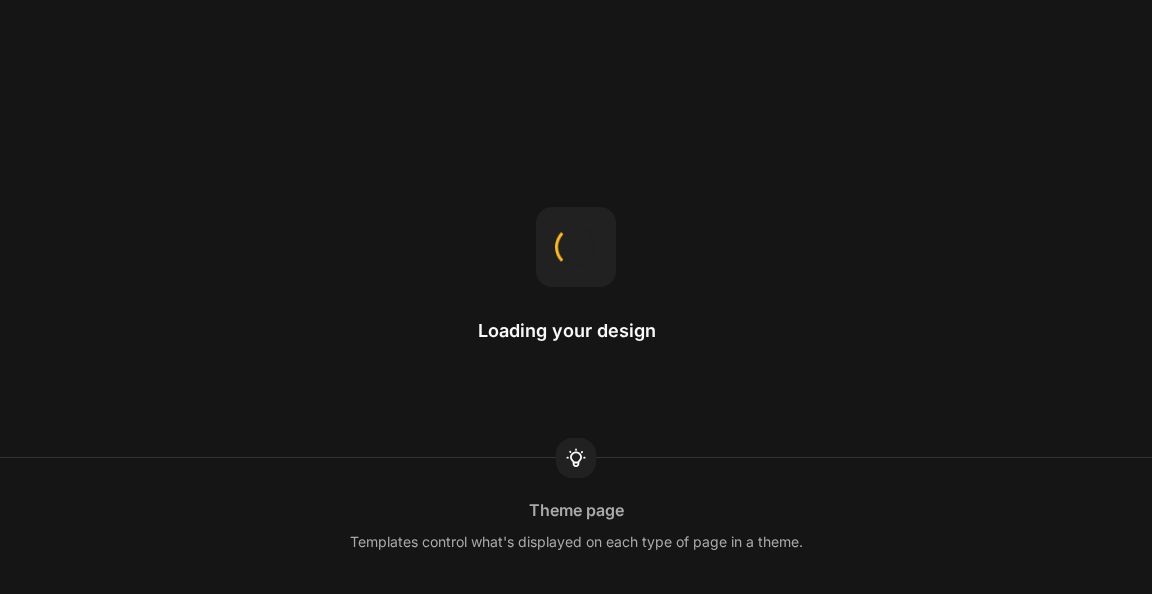scroll, scrollTop: 0, scrollLeft: 0, axis: both 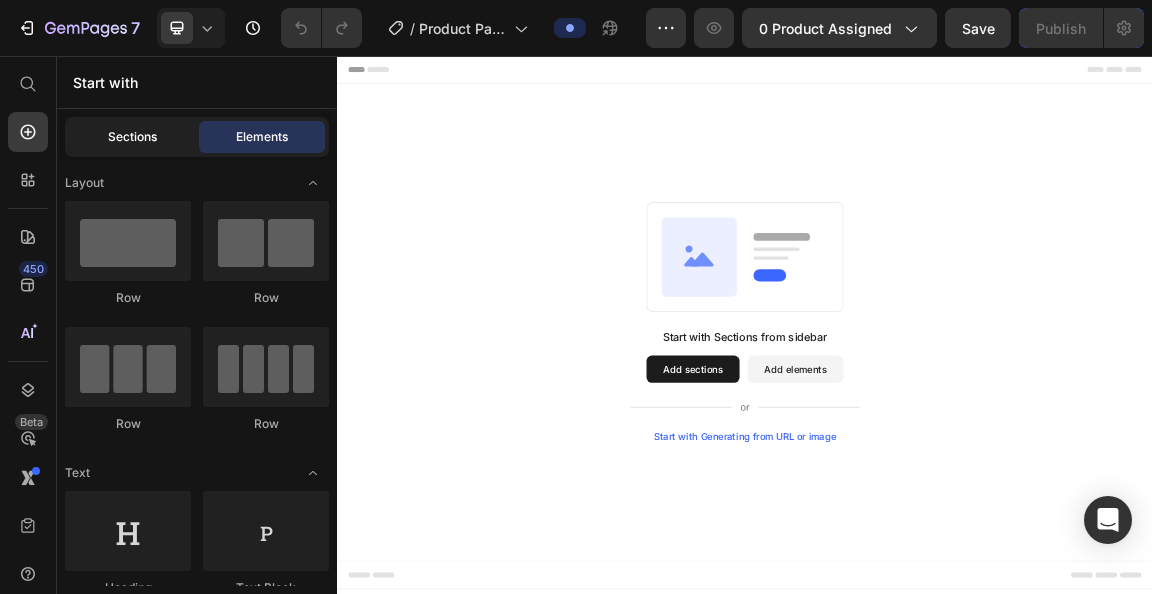click on "Sections" at bounding box center [132, 137] 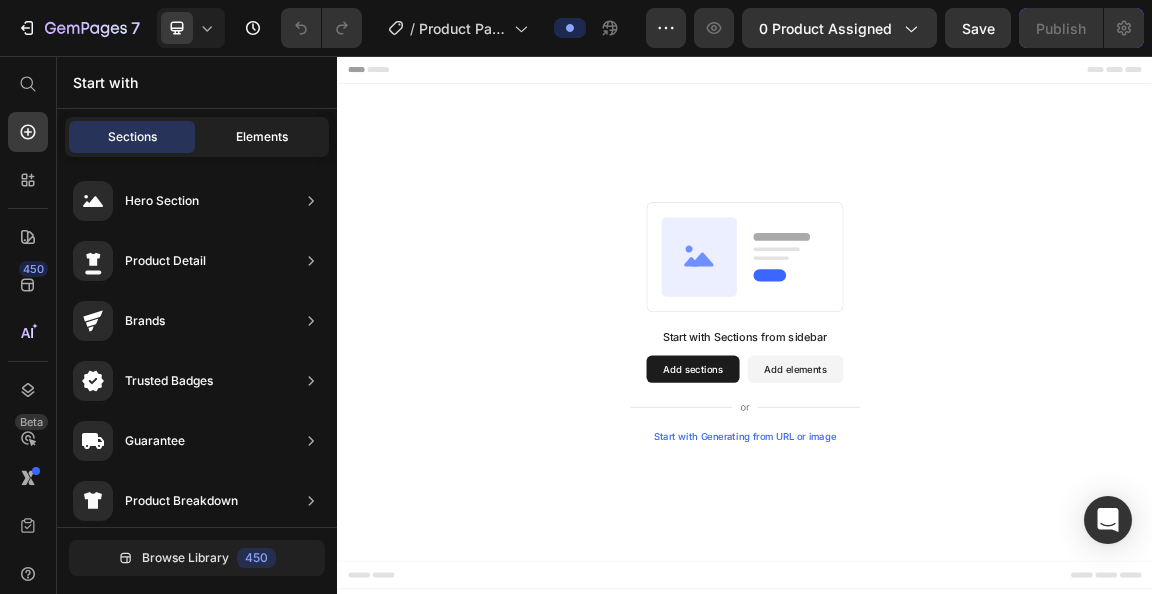 click on "Elements" 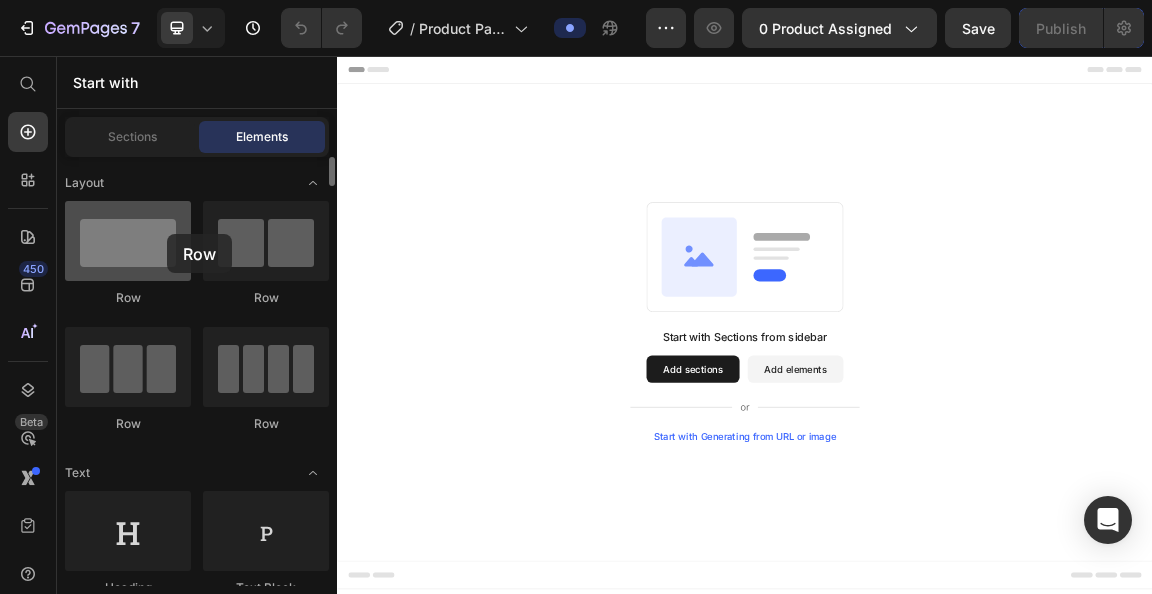 click at bounding box center (128, 241) 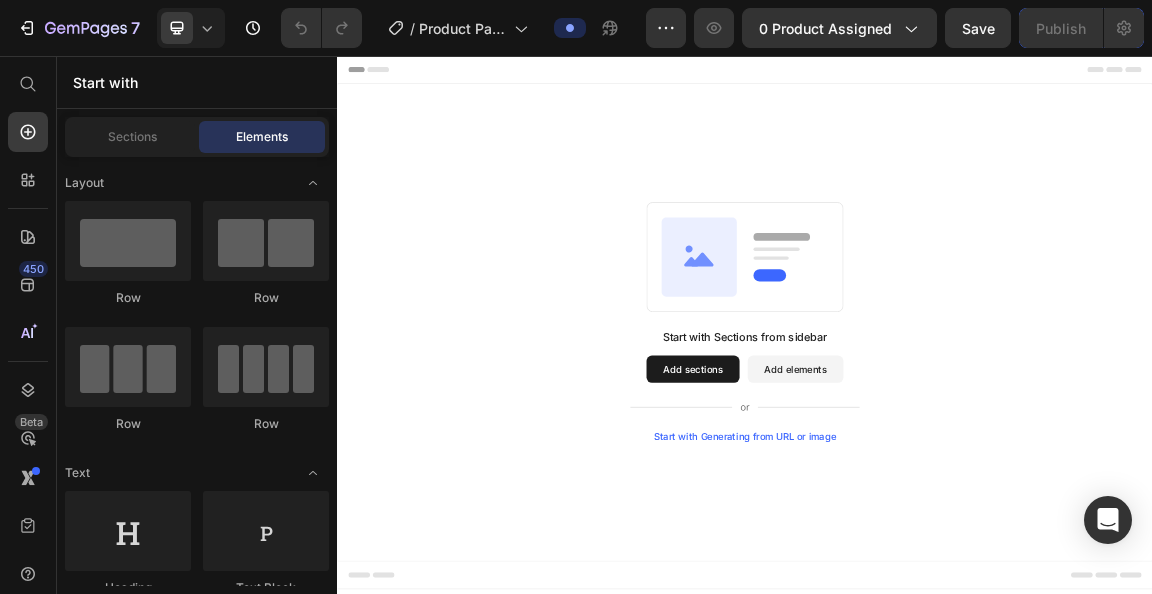 click on "Add sections" at bounding box center (860, 517) 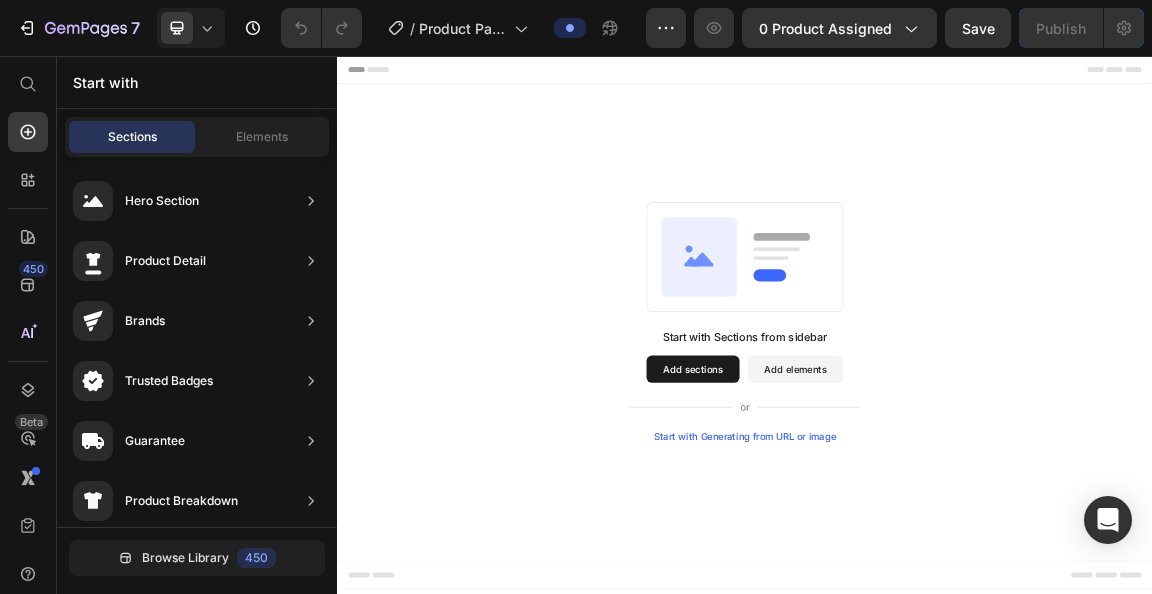 click on "Start with Generating from URL or image" at bounding box center [937, 617] 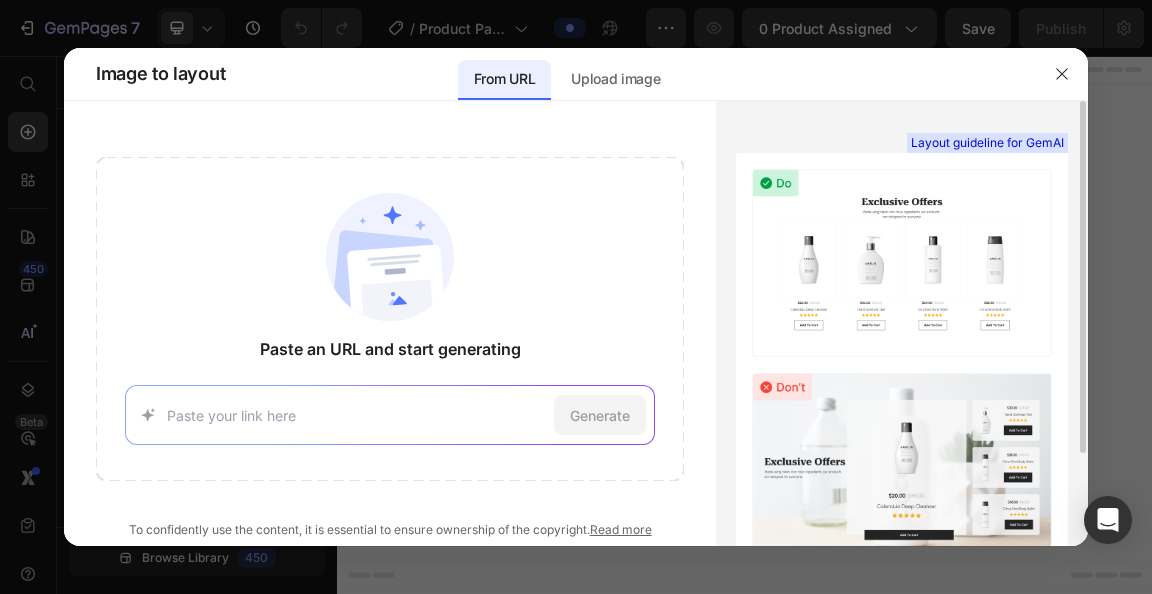 scroll, scrollTop: 117, scrollLeft: 0, axis: vertical 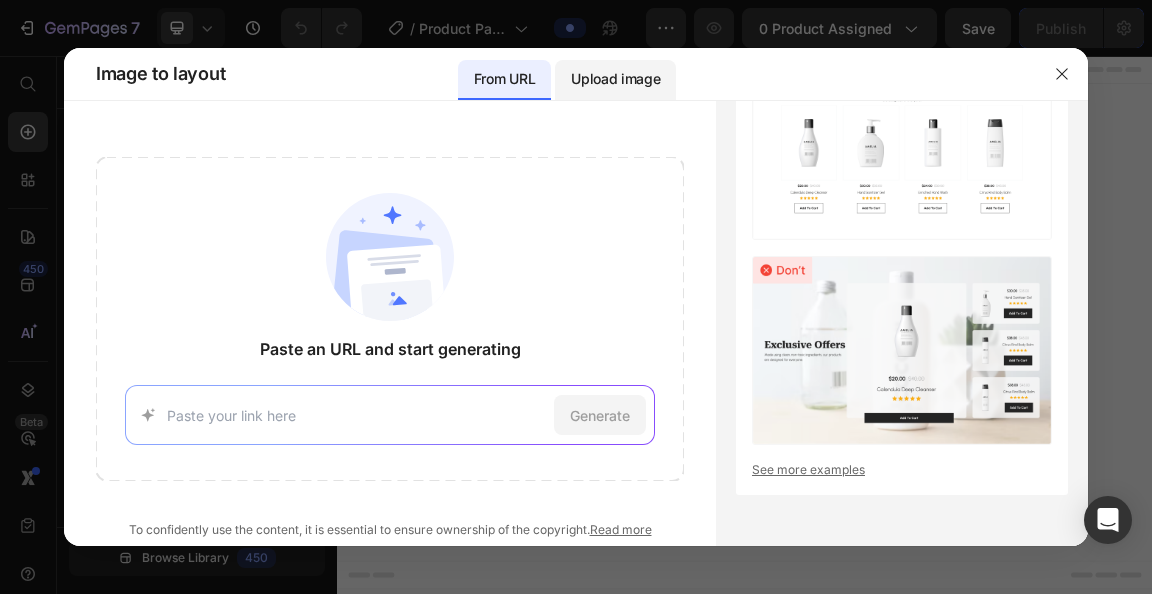 click on "Upload image" at bounding box center (615, 79) 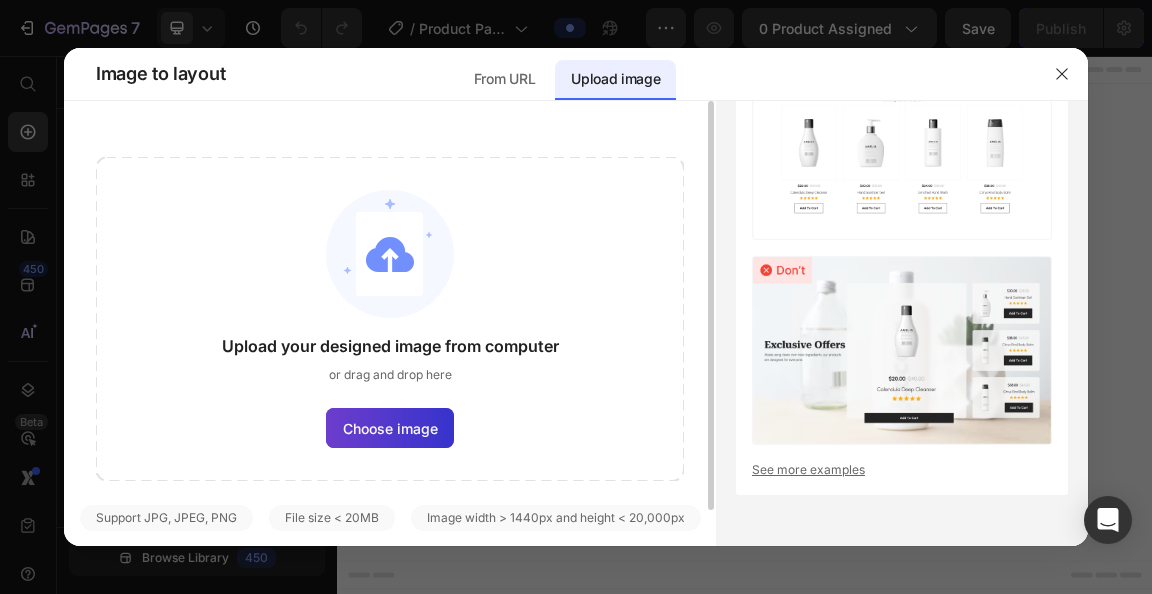 click on "Choose image" at bounding box center [390, 428] 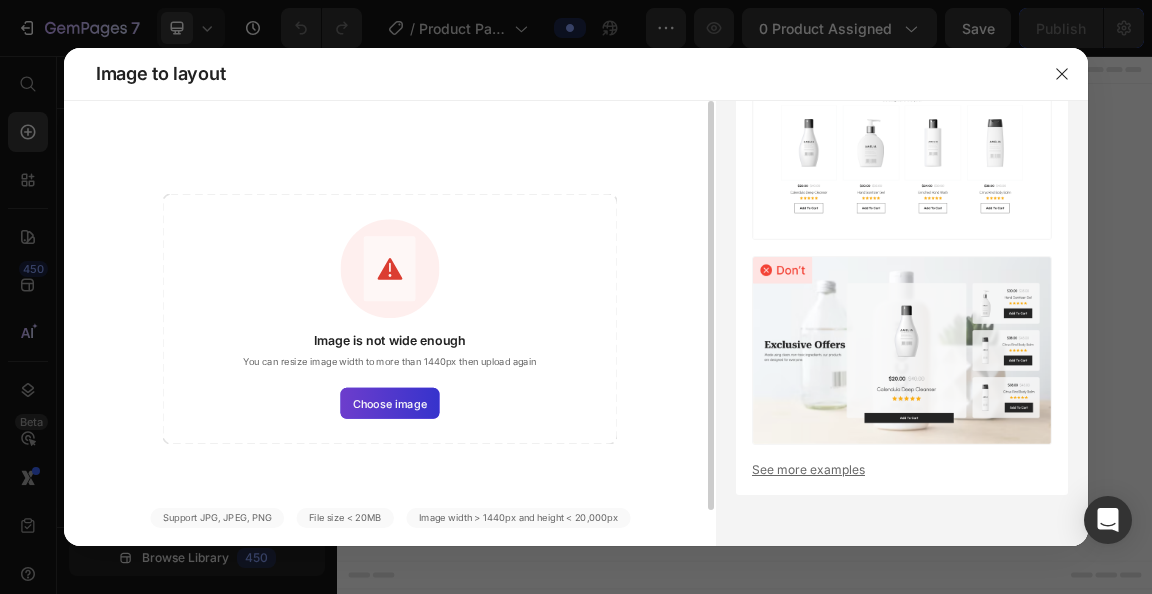 click on "Choose image" at bounding box center (389, 403) 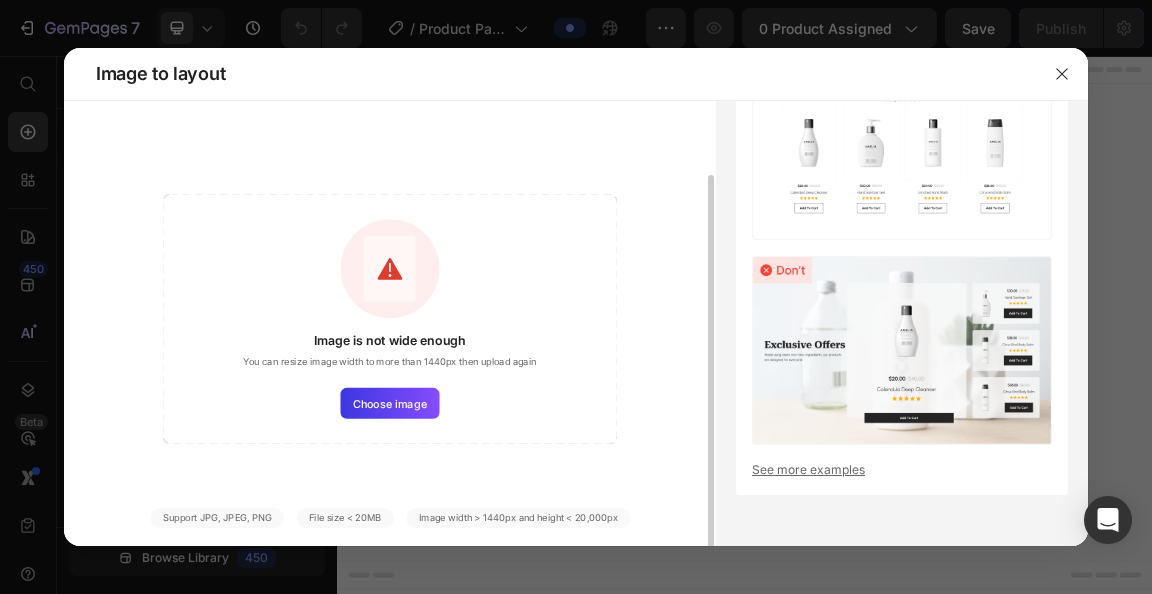 scroll, scrollTop: 38, scrollLeft: 0, axis: vertical 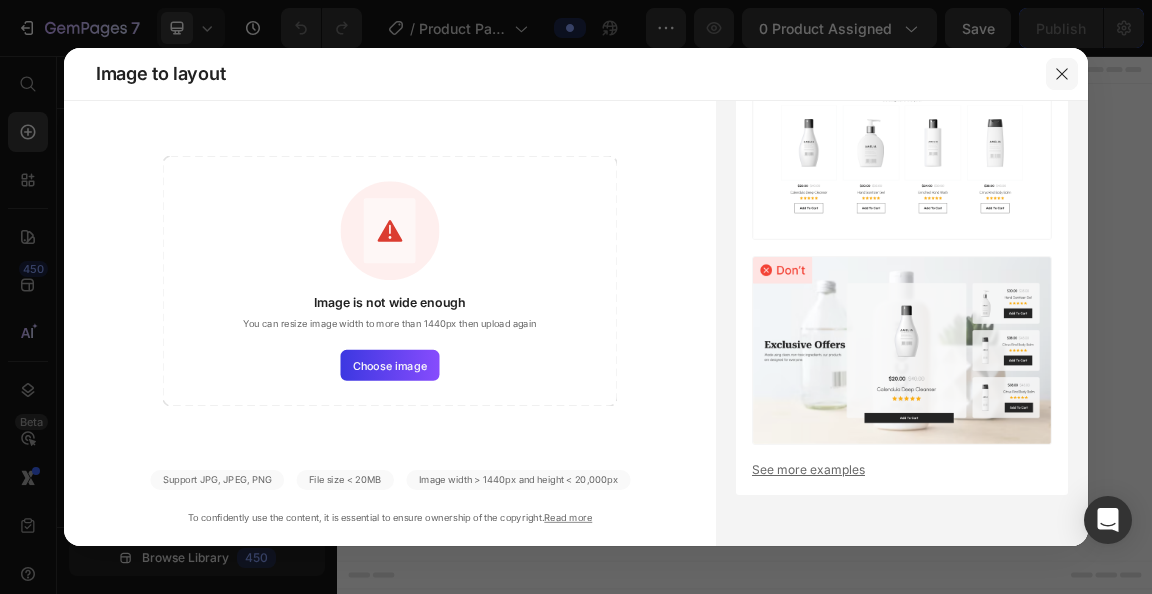 click 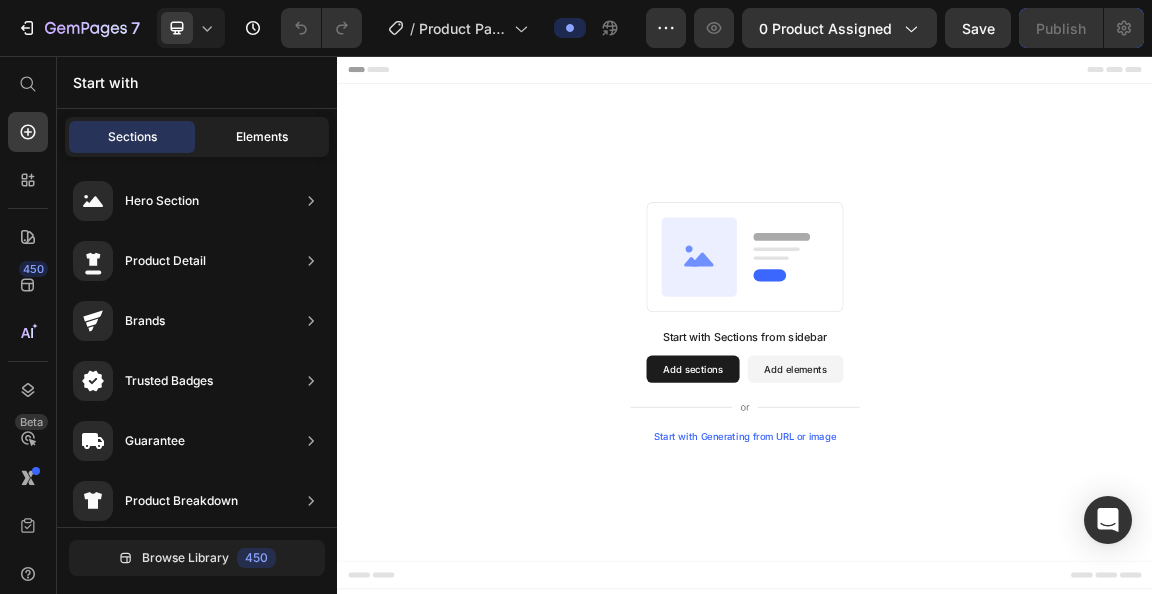 click on "Elements" 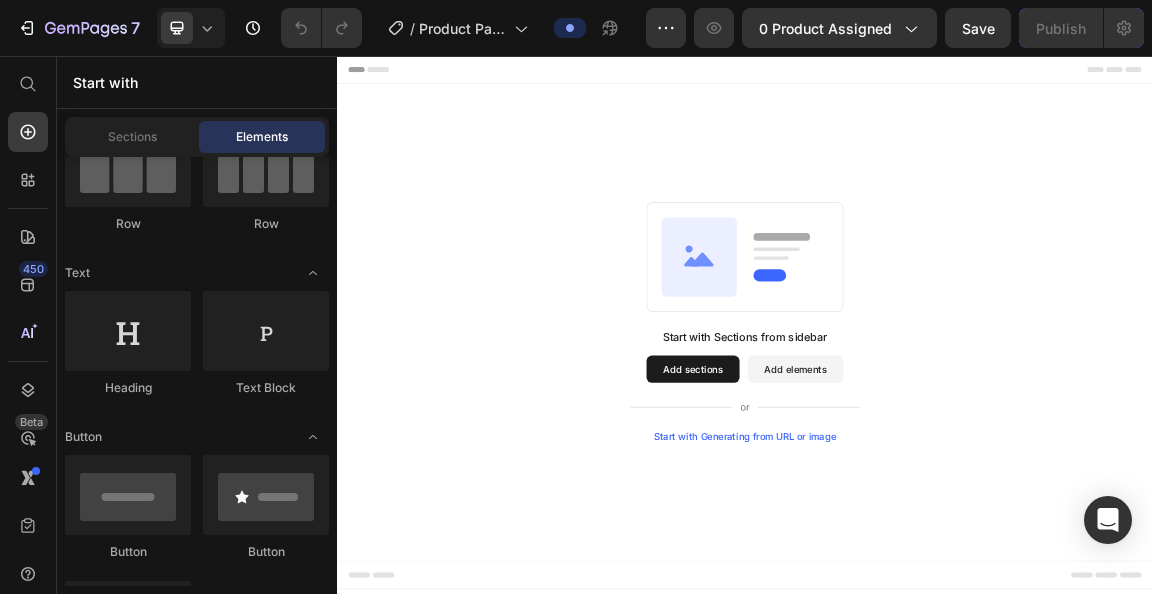 scroll, scrollTop: 0, scrollLeft: 0, axis: both 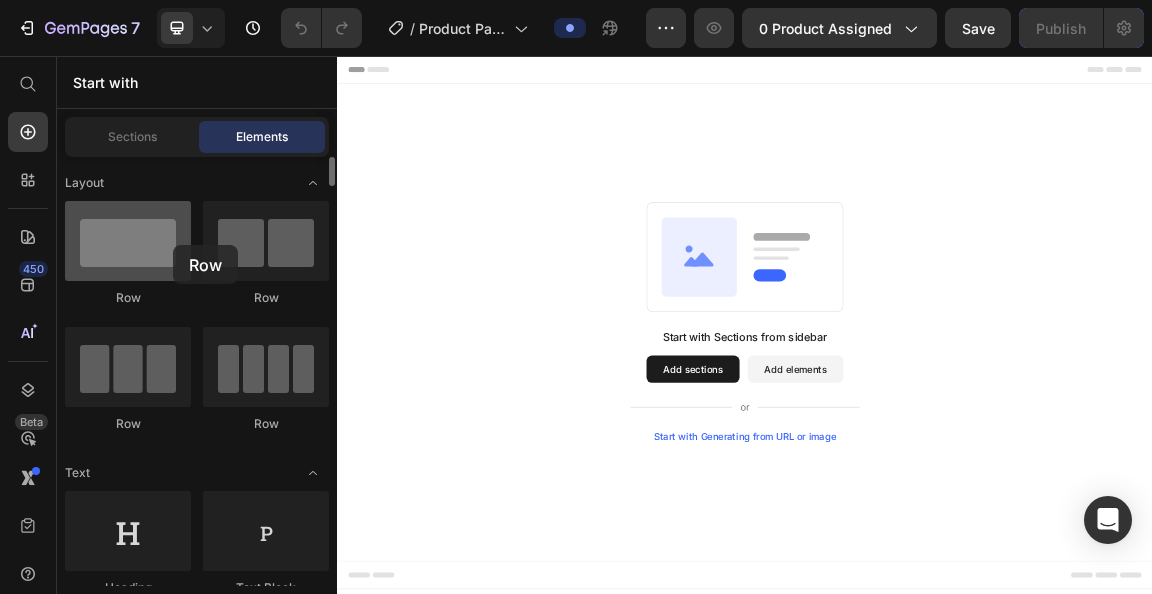 click at bounding box center [128, 241] 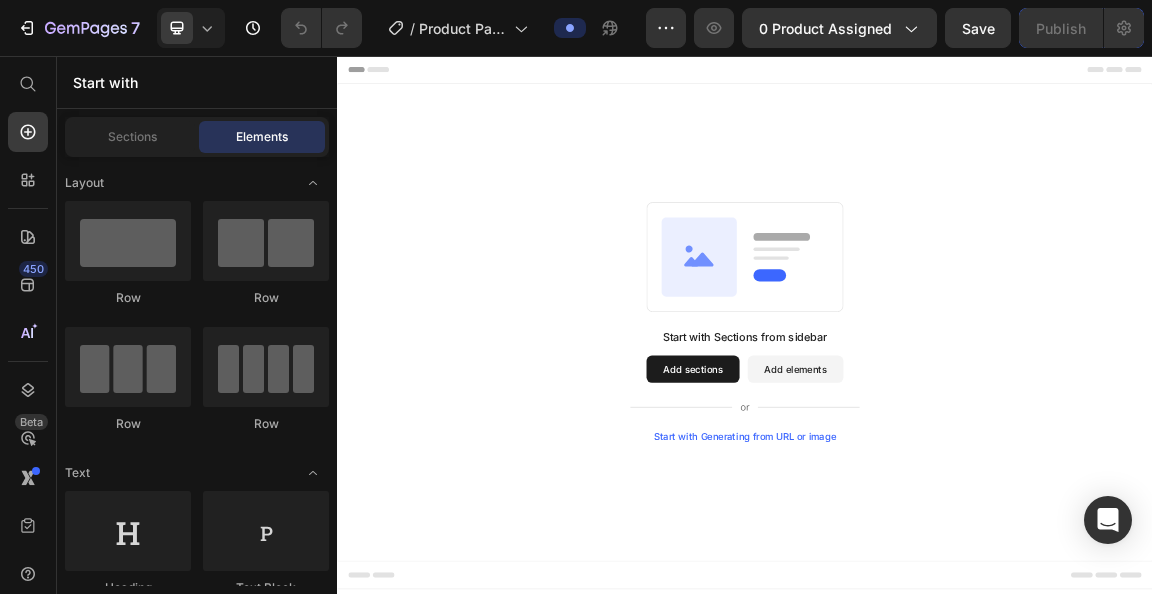 click on "Add sections" at bounding box center (860, 517) 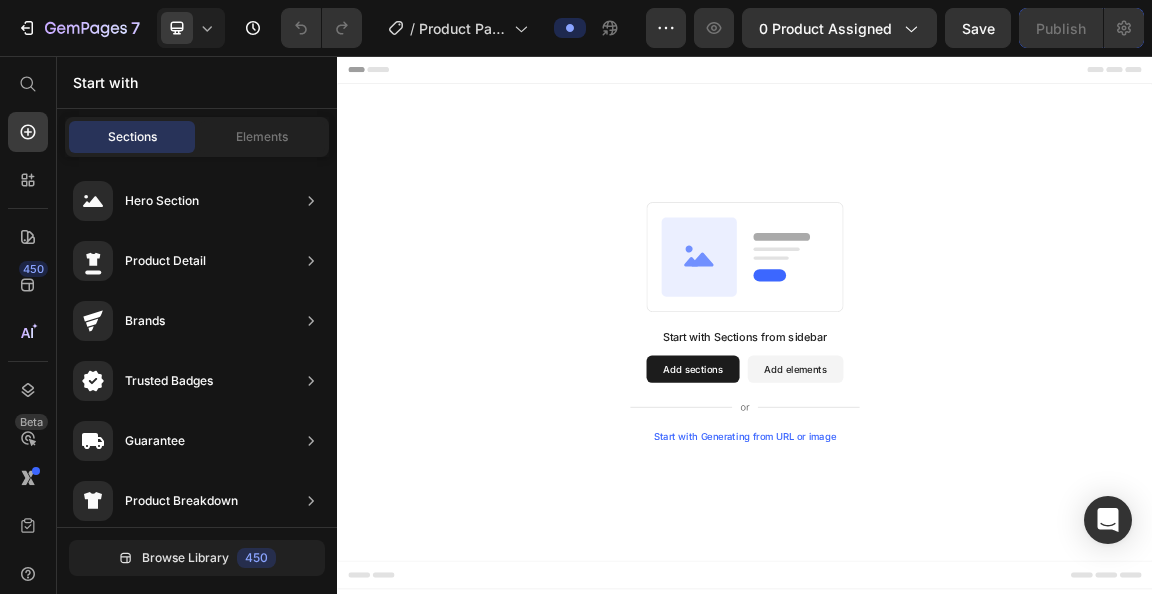 click on "Start with Generating from URL or image" at bounding box center [937, 617] 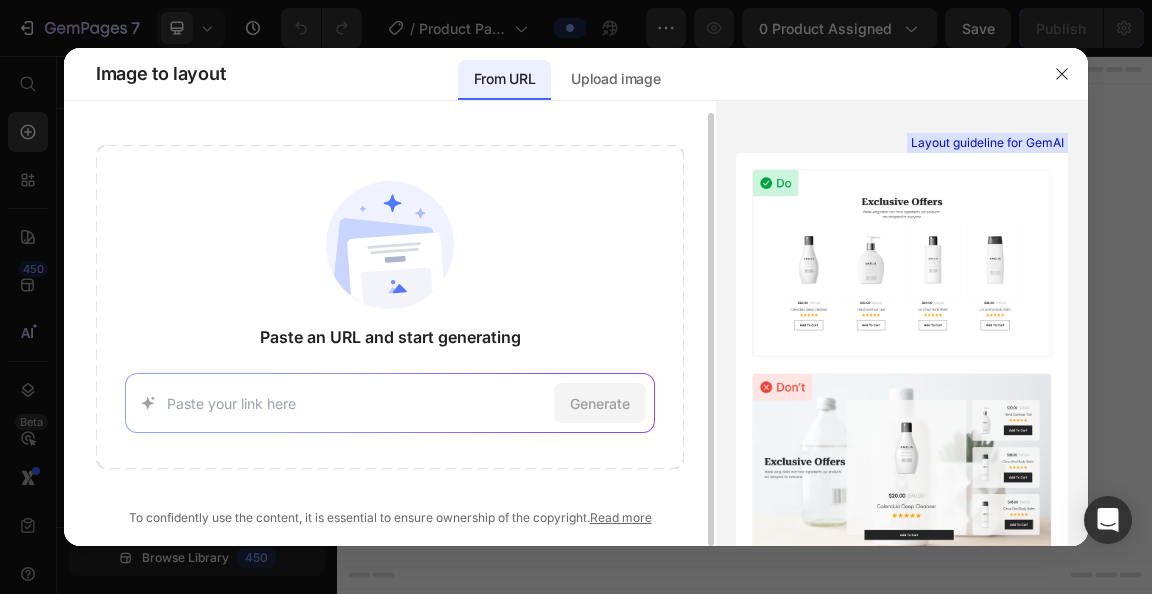 scroll, scrollTop: 0, scrollLeft: 0, axis: both 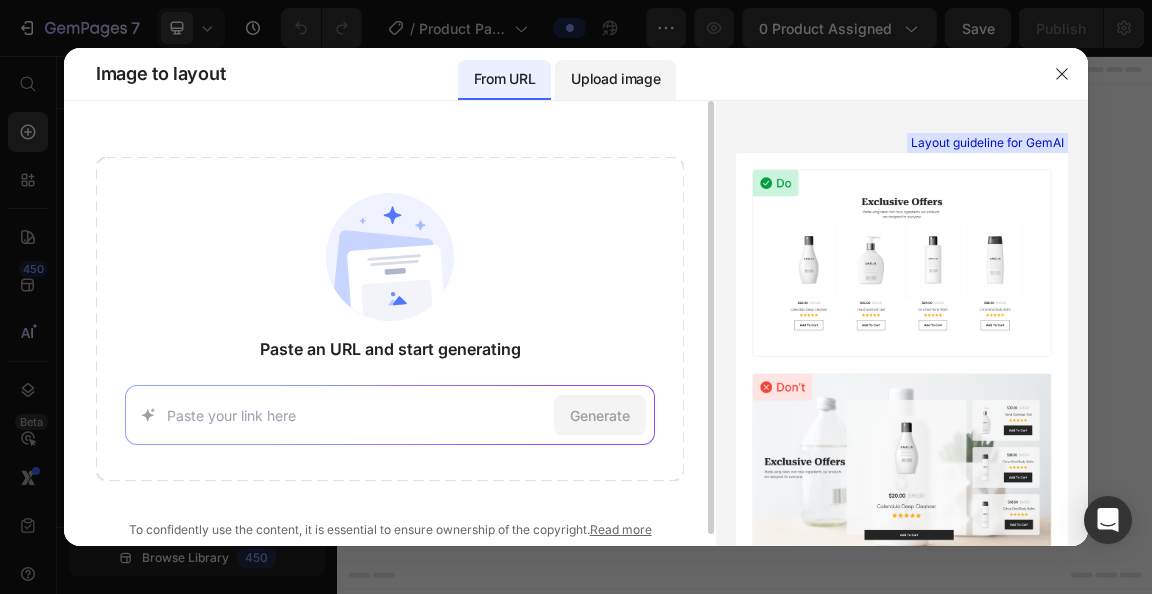 click on "Upload image" at bounding box center (615, 79) 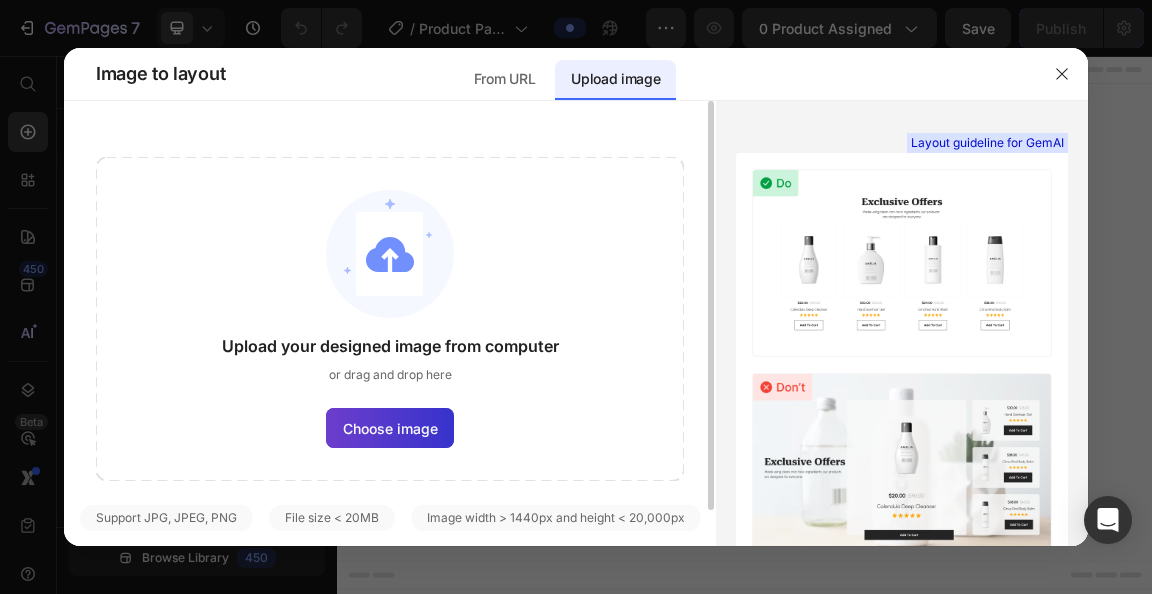click on "Choose image" at bounding box center (390, 428) 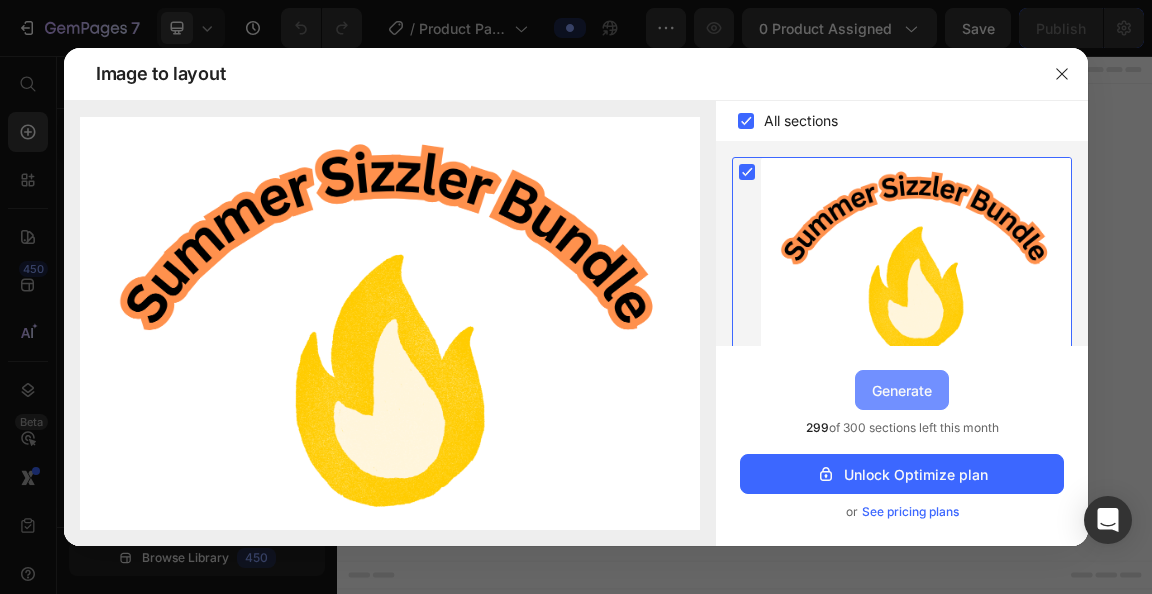 click on "Generate" at bounding box center (902, 390) 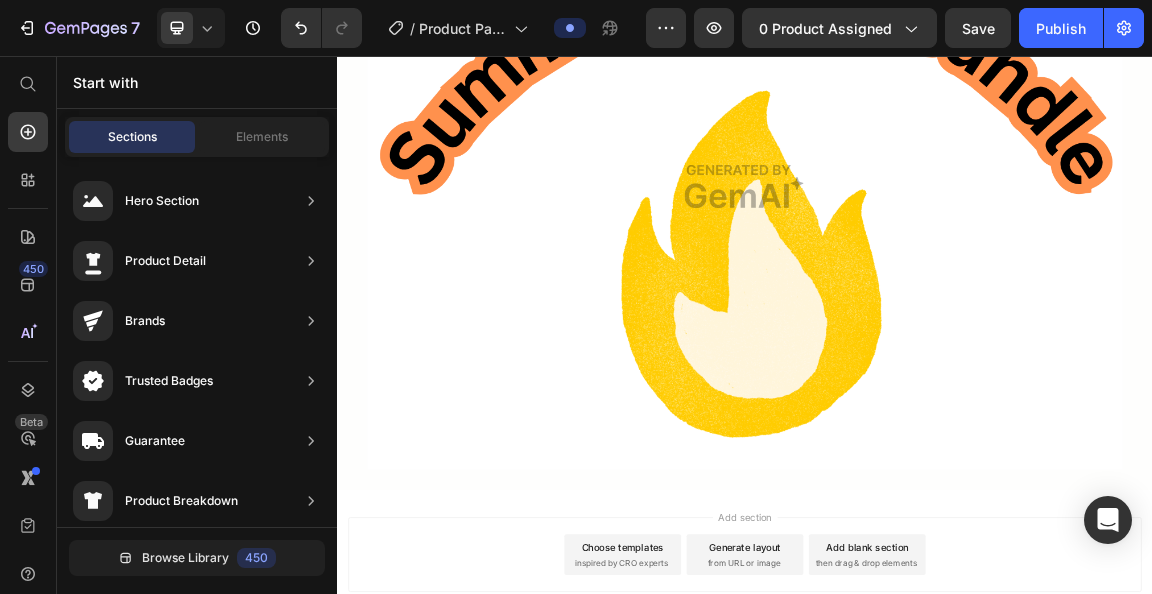 scroll, scrollTop: 300, scrollLeft: 0, axis: vertical 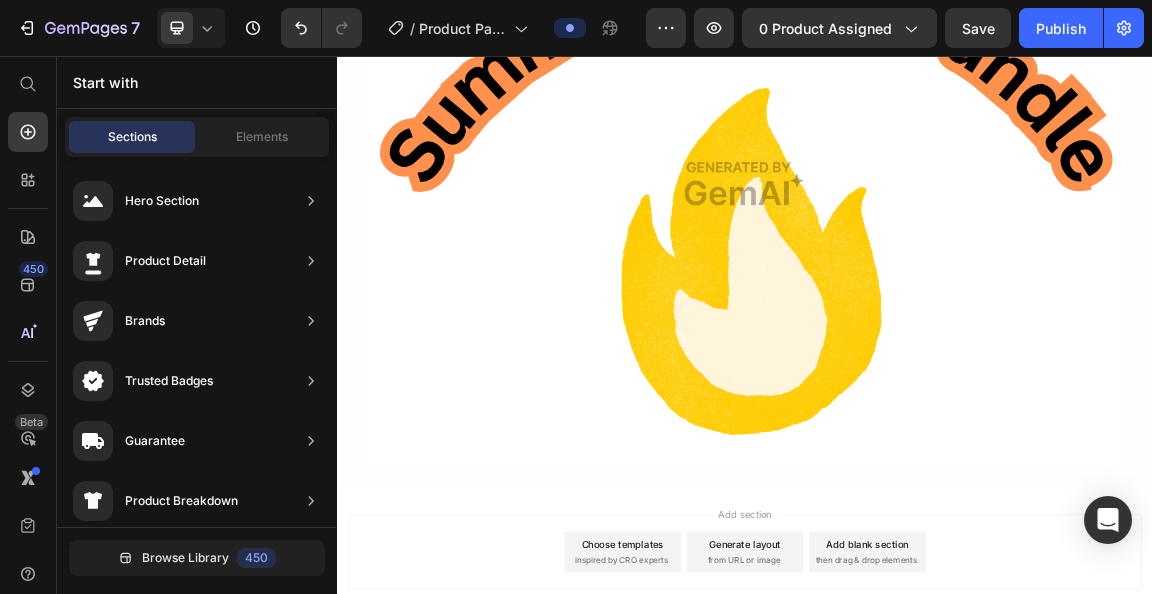 click on "Generate layout" at bounding box center (937, 775) 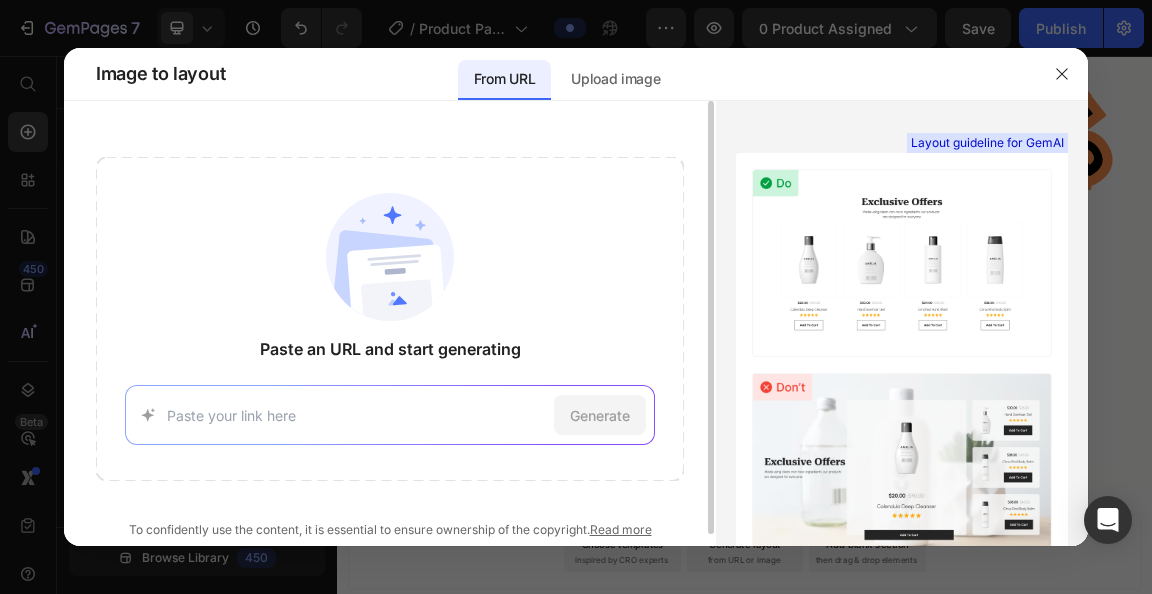 click on "Paste an URL and start generating Generate" 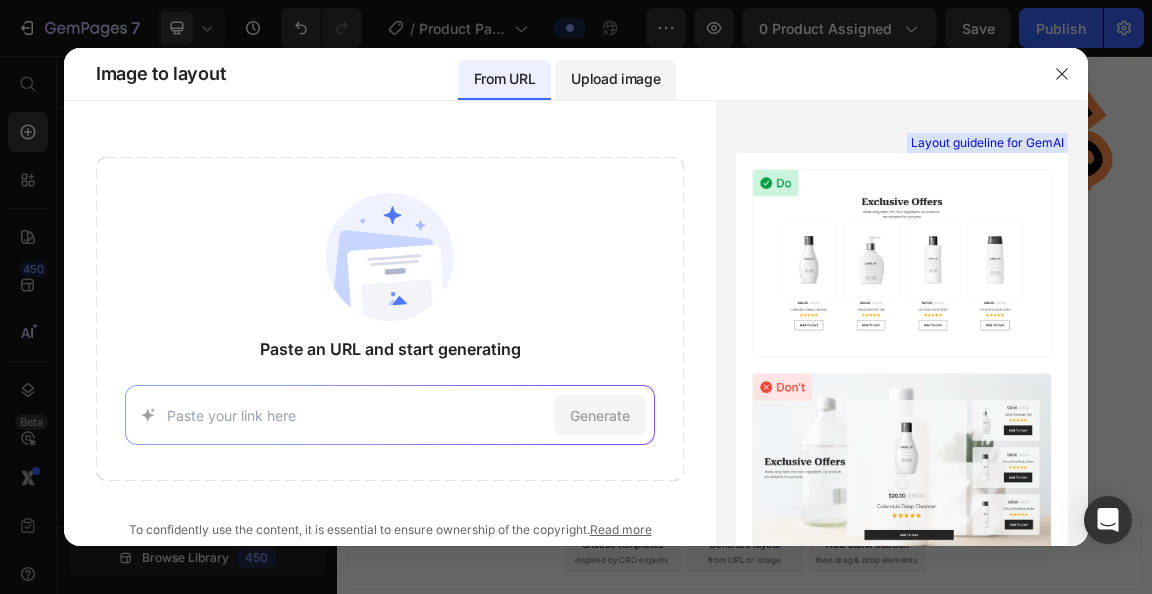 click on "Upload image" at bounding box center [615, 79] 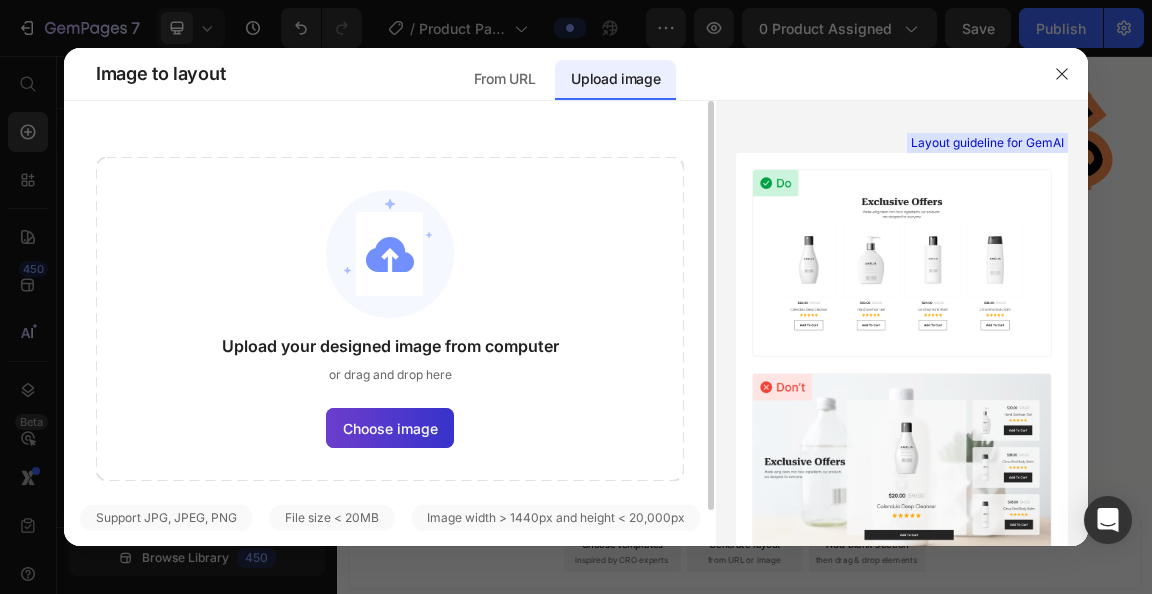 click on "Choose image" at bounding box center (390, 428) 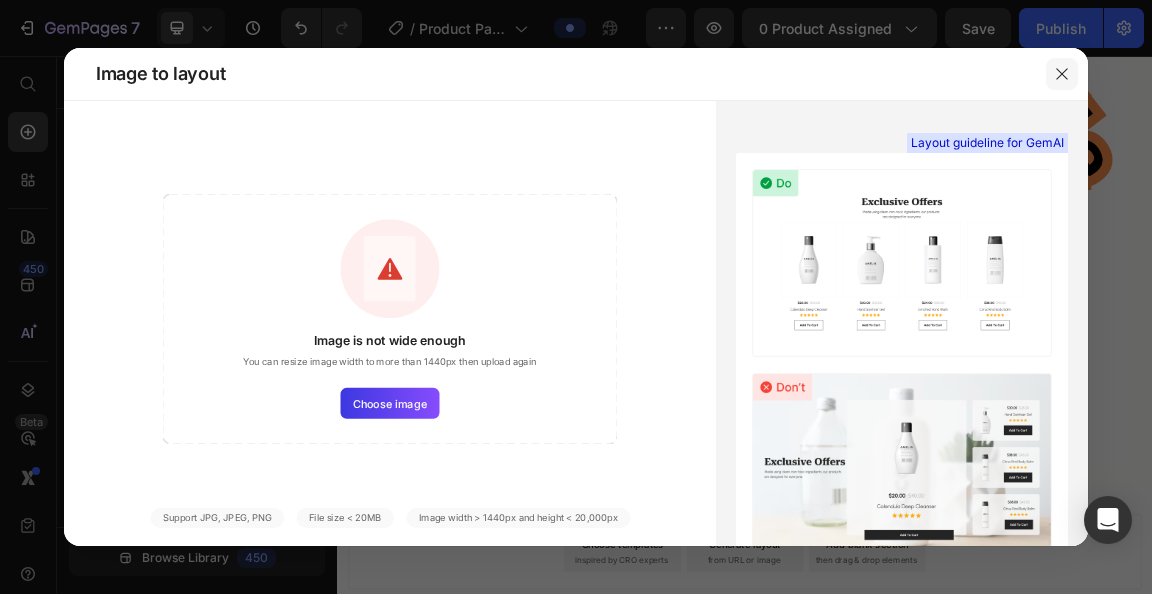 click 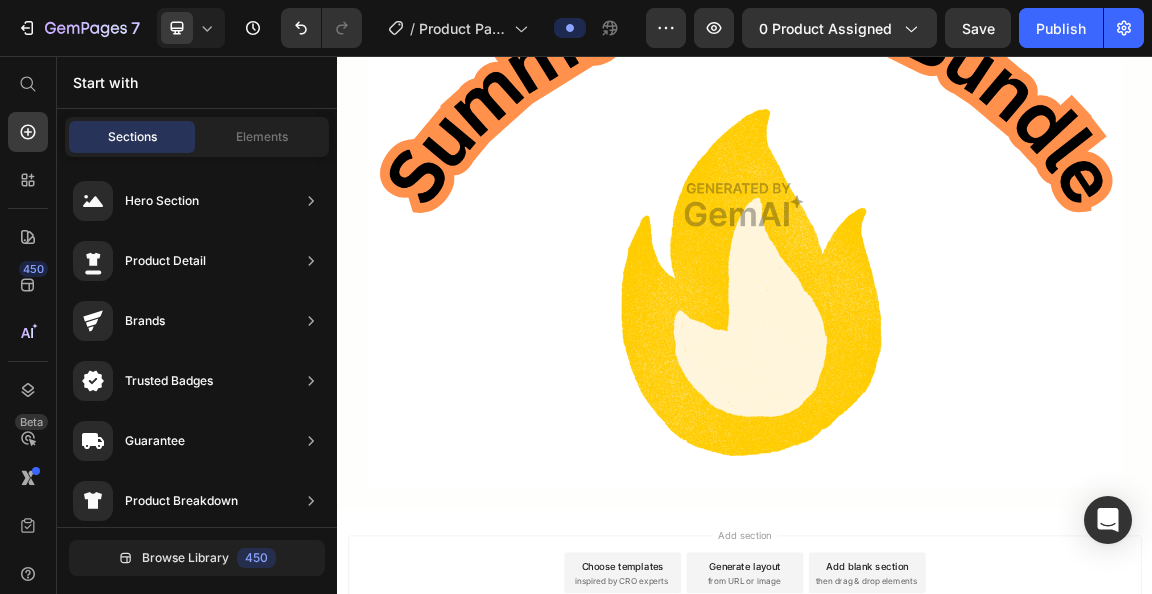 scroll, scrollTop: 200, scrollLeft: 0, axis: vertical 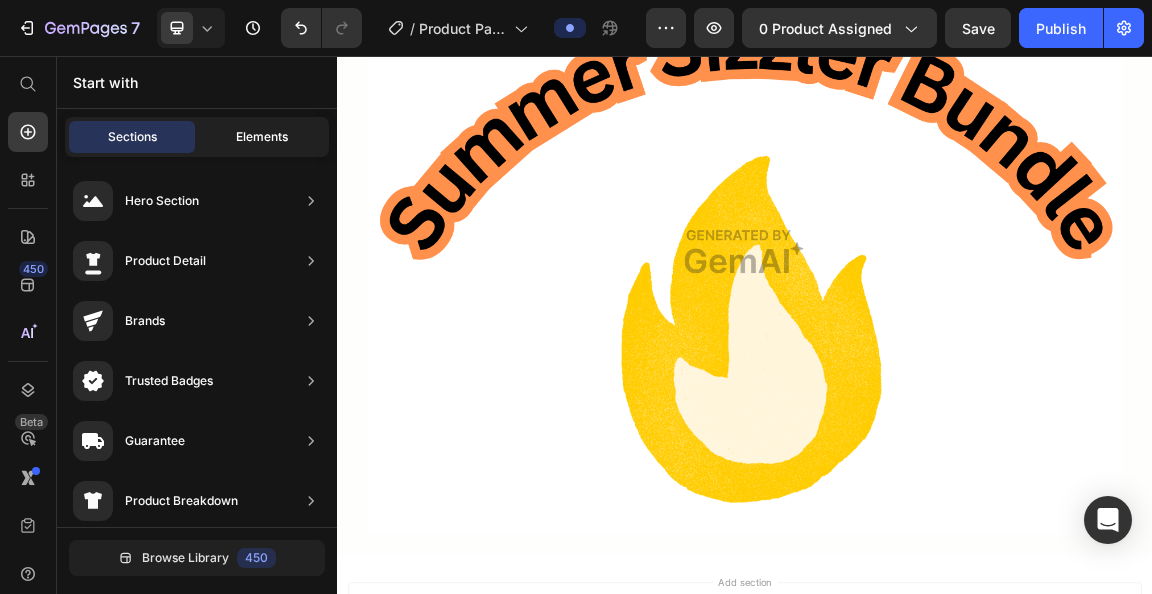 click on "Elements" 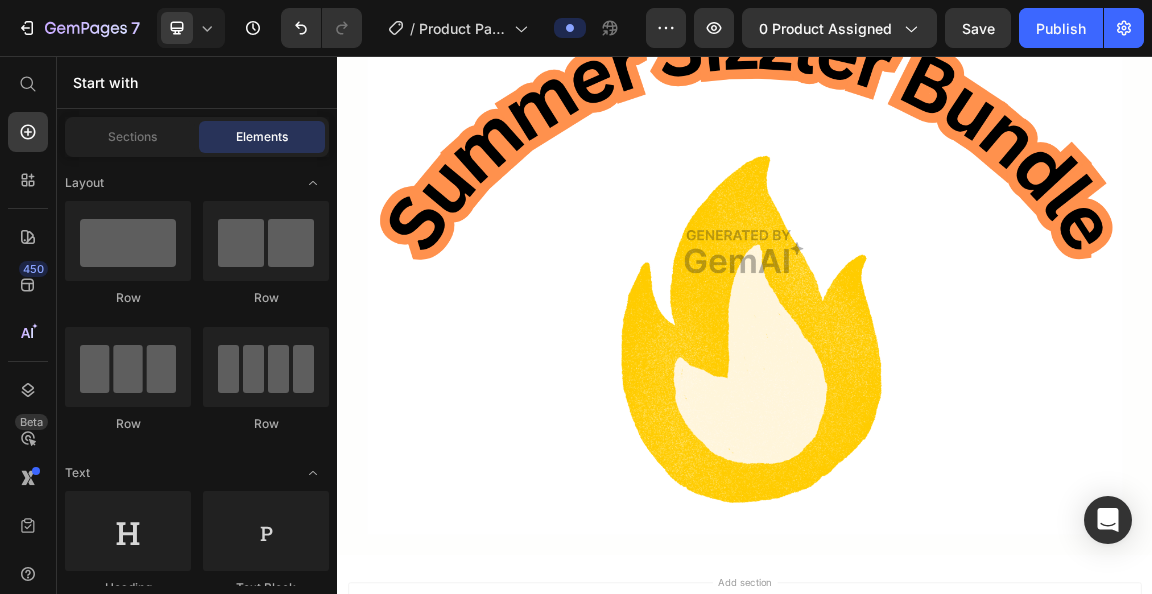 scroll, scrollTop: 200, scrollLeft: 0, axis: vertical 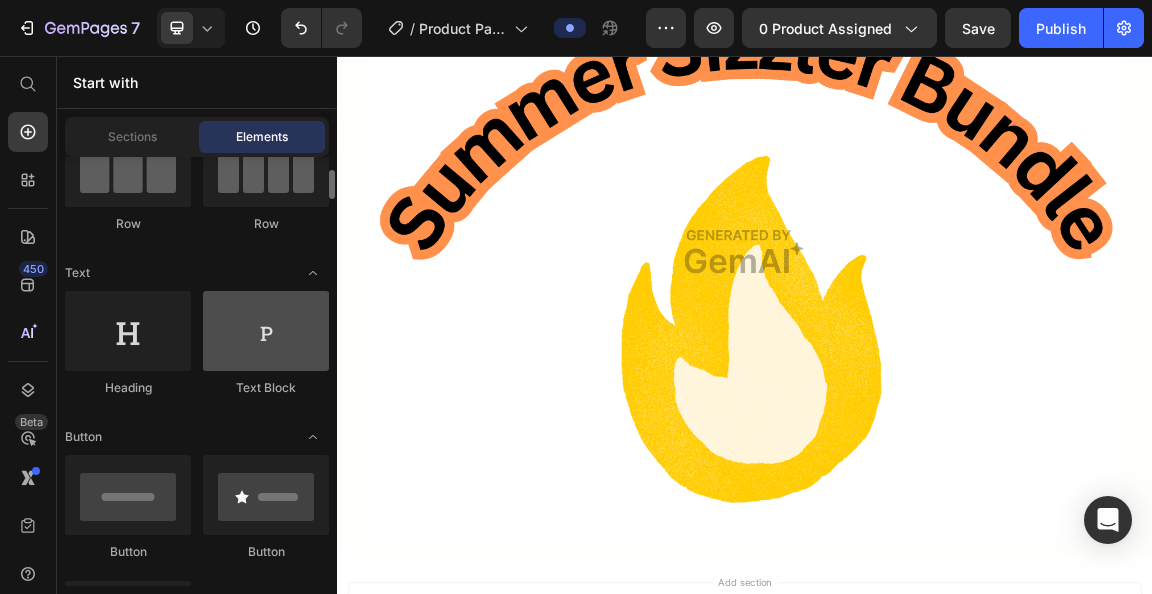 click at bounding box center [266, 331] 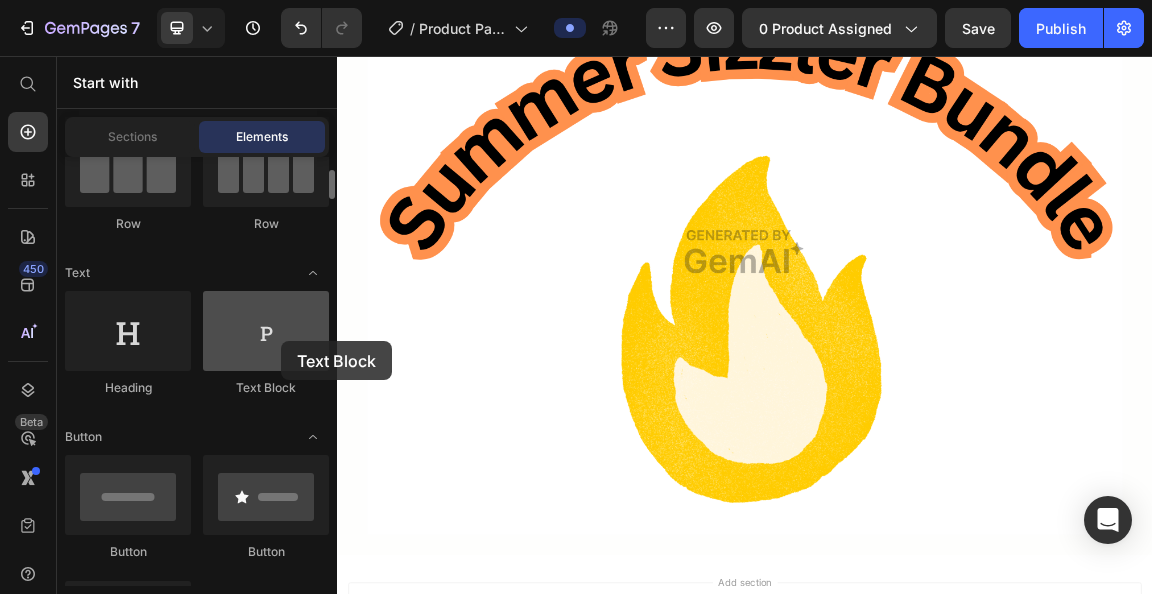 click at bounding box center (266, 331) 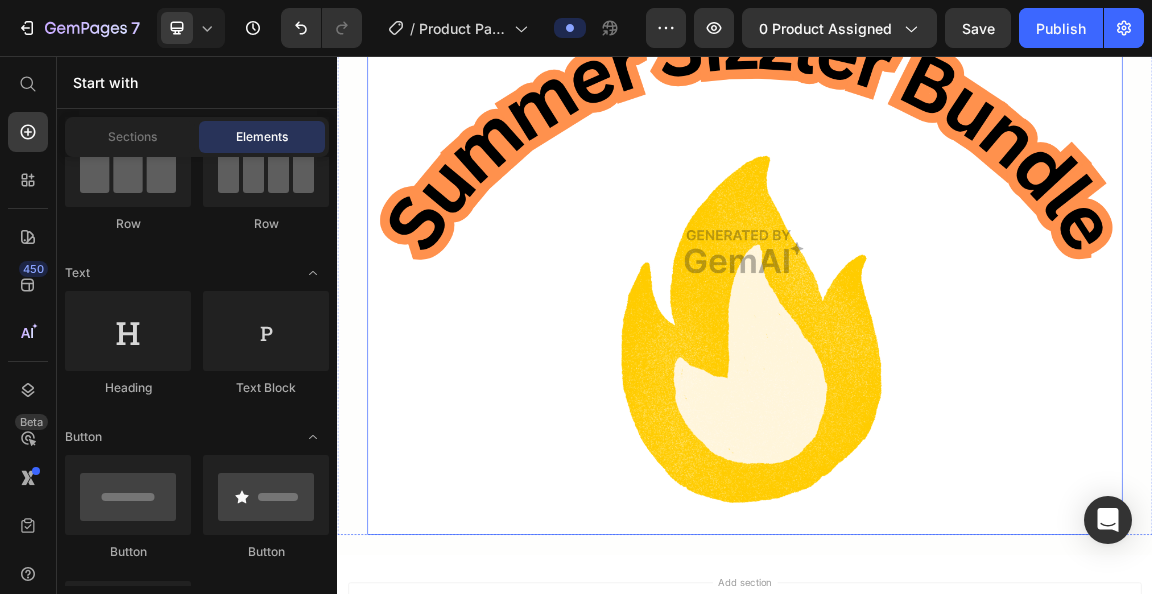 click at bounding box center (937, 344) 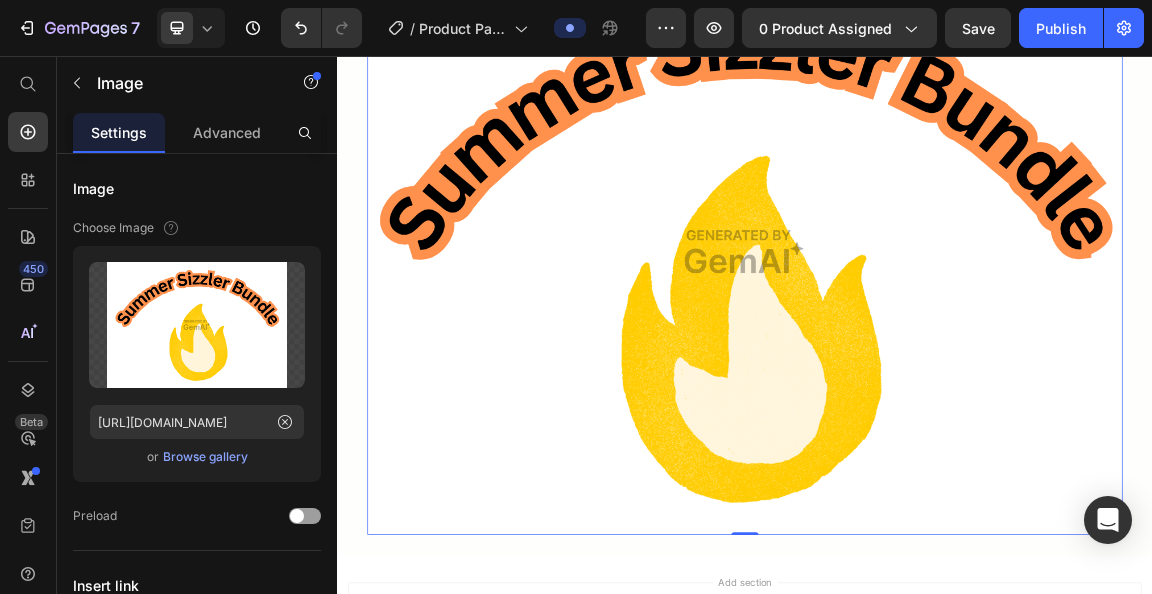 click at bounding box center [937, 344] 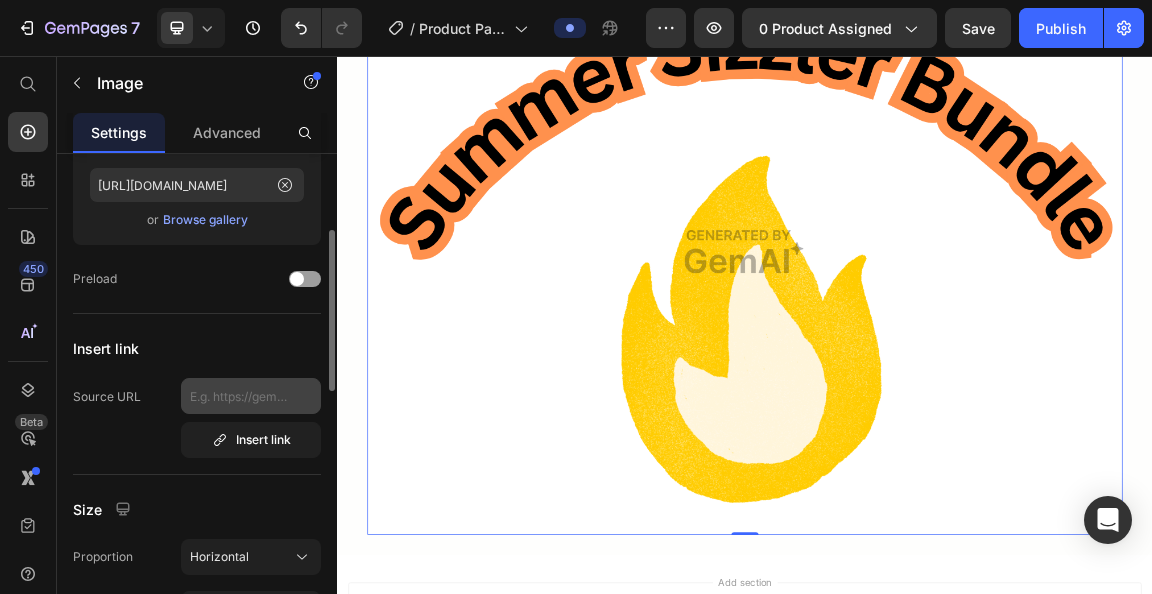 scroll, scrollTop: 0, scrollLeft: 0, axis: both 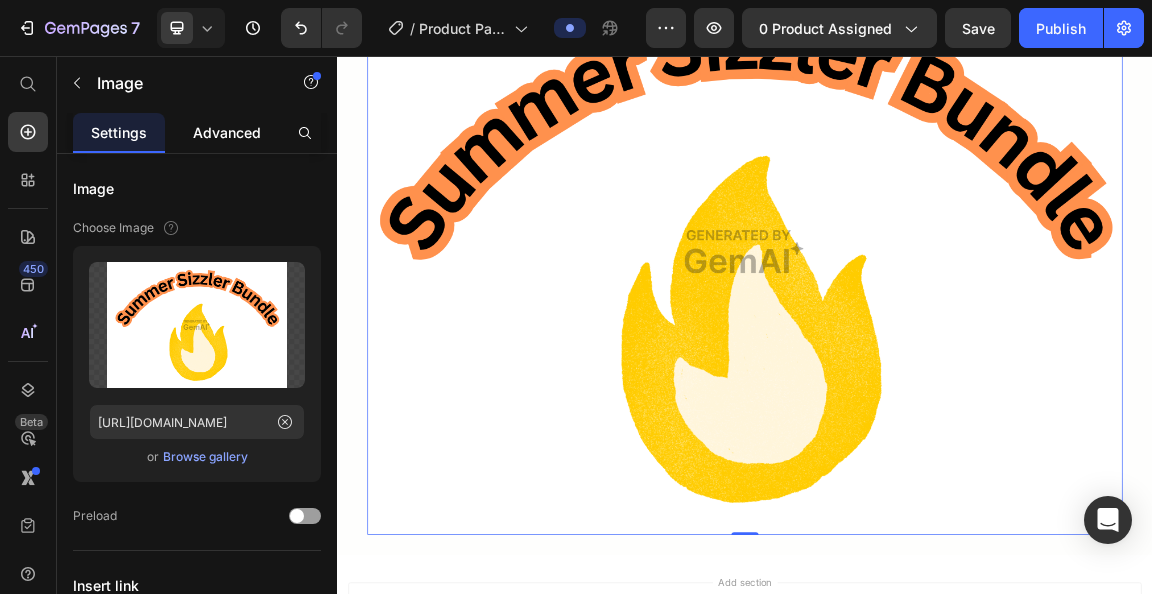 click on "Advanced" at bounding box center [227, 132] 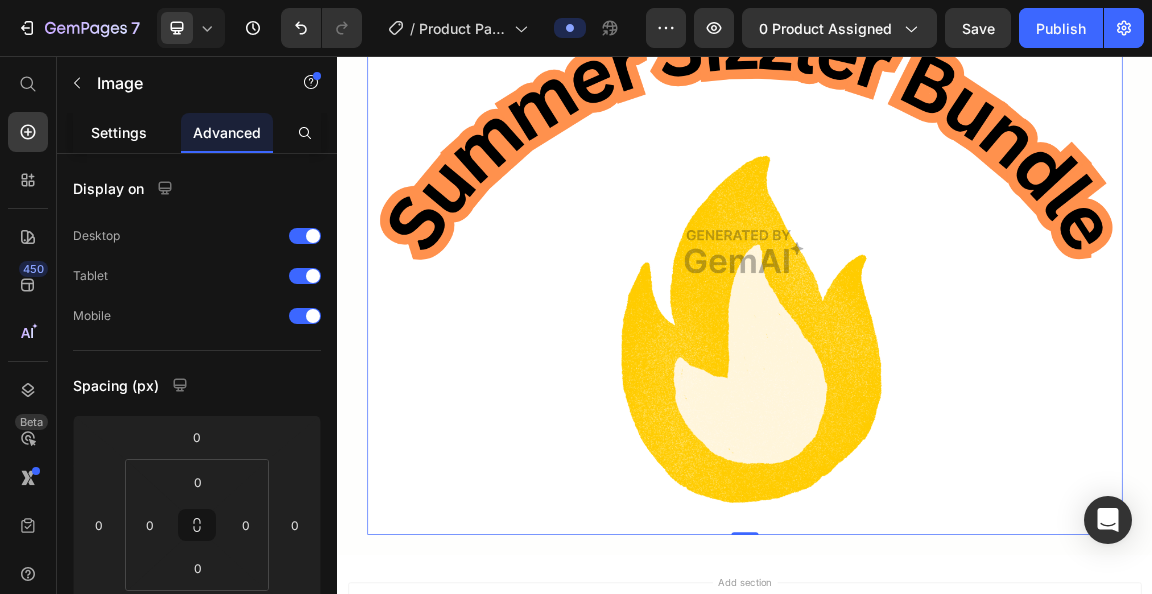 click on "Settings" at bounding box center [119, 132] 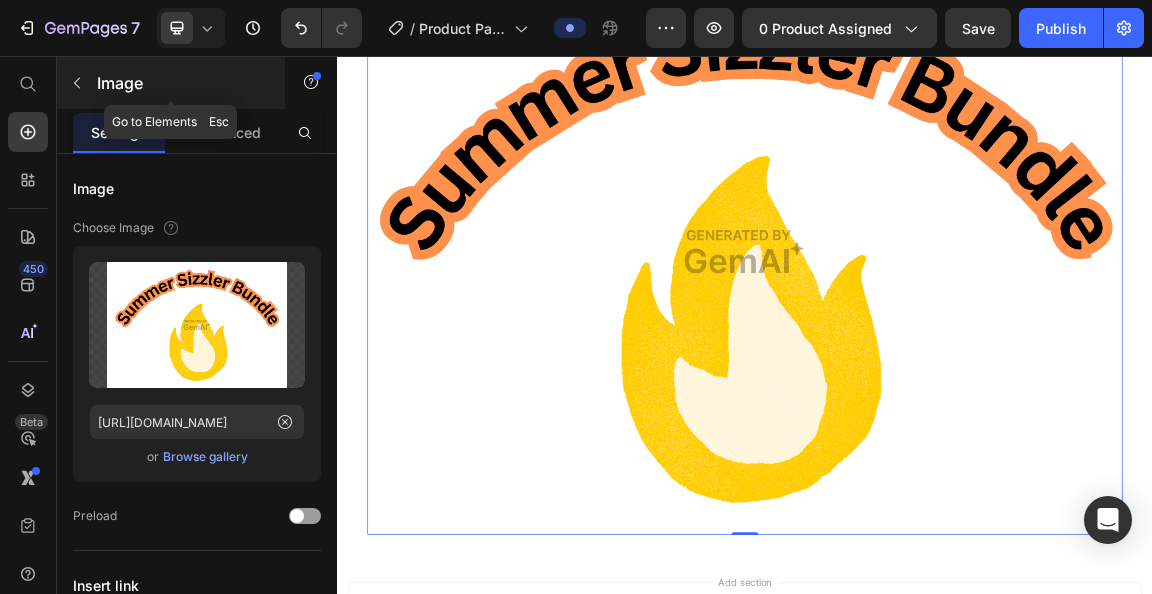 click 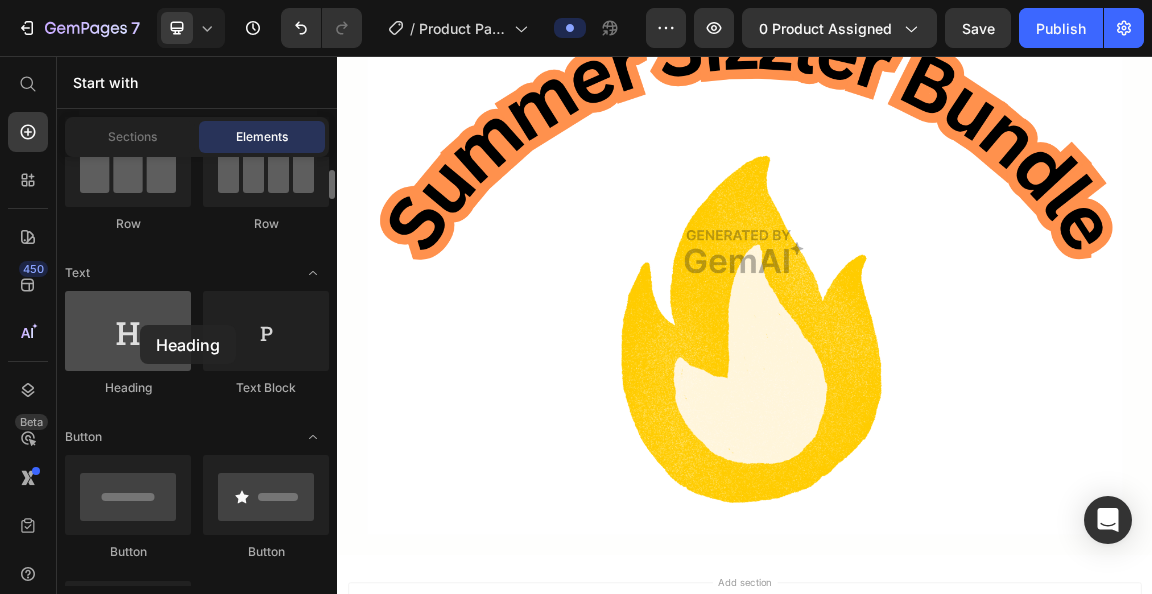 click at bounding box center [128, 331] 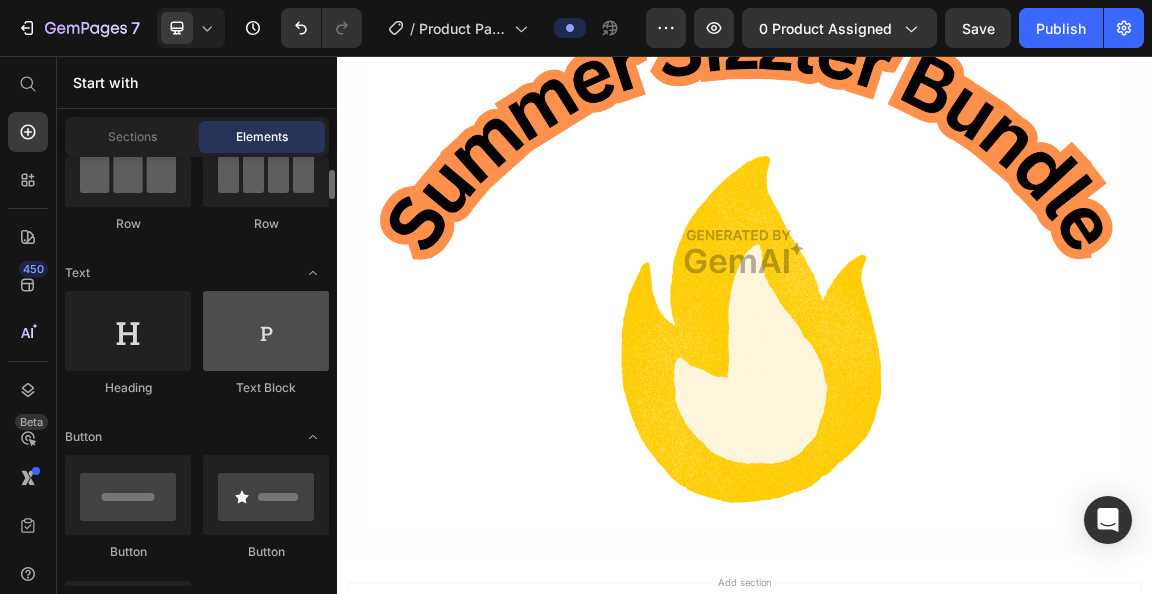 click at bounding box center (266, 331) 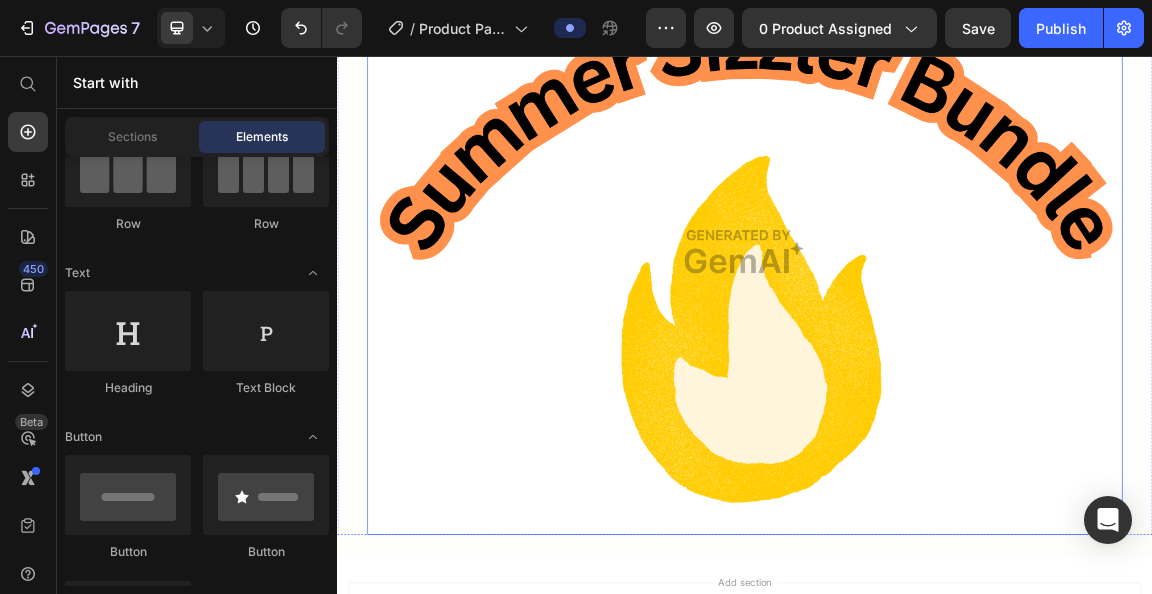click at bounding box center [937, 344] 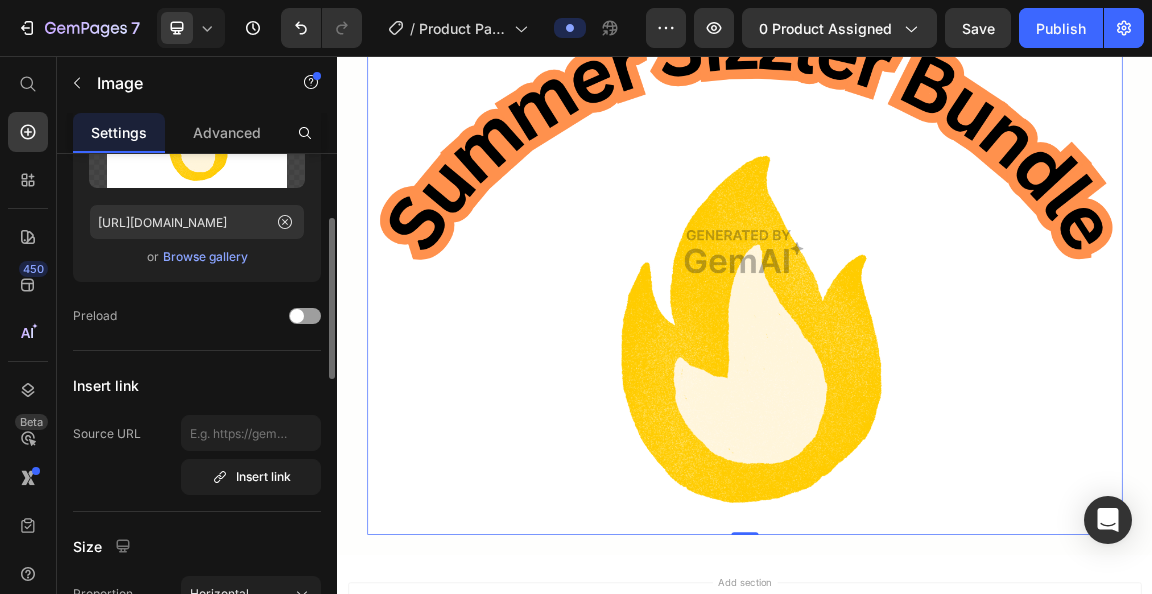 scroll, scrollTop: 100, scrollLeft: 0, axis: vertical 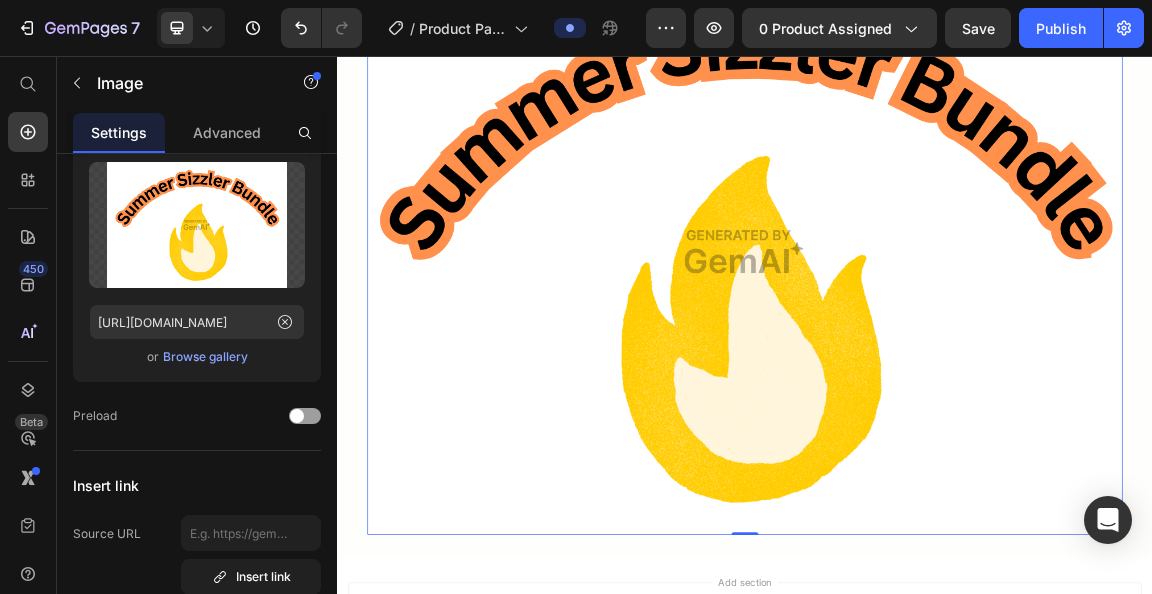click at bounding box center [937, 344] 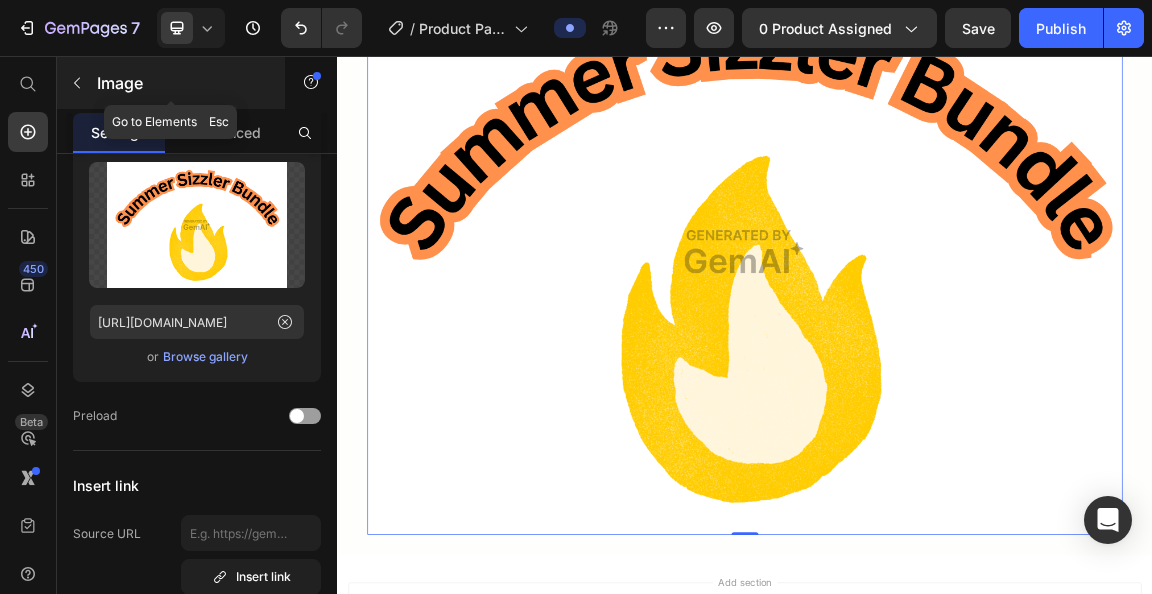 click at bounding box center [77, 83] 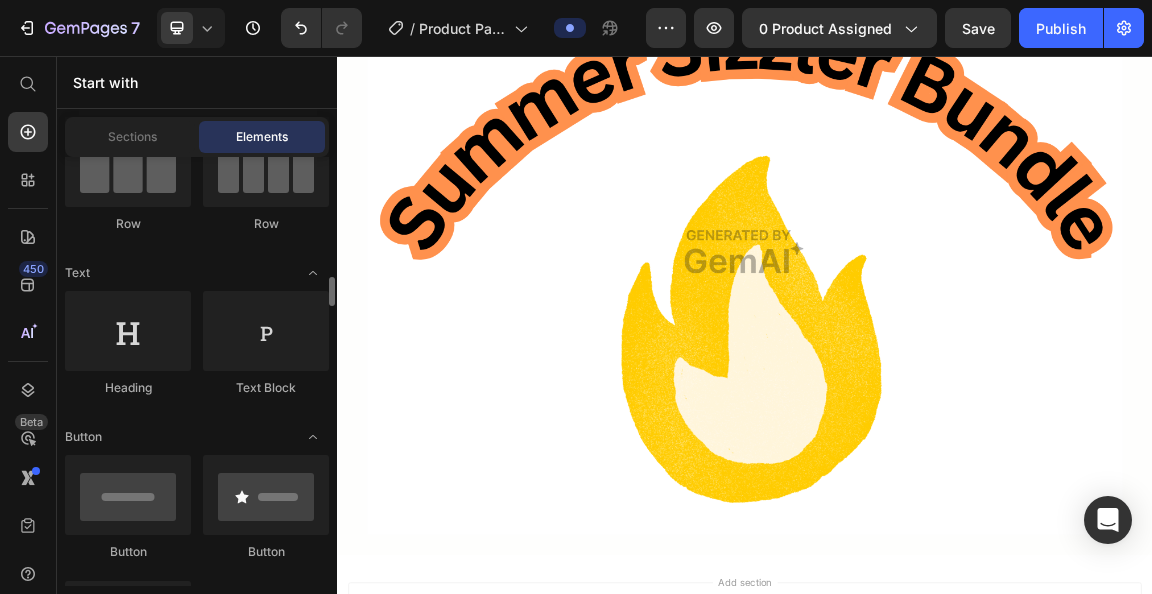 scroll, scrollTop: 300, scrollLeft: 0, axis: vertical 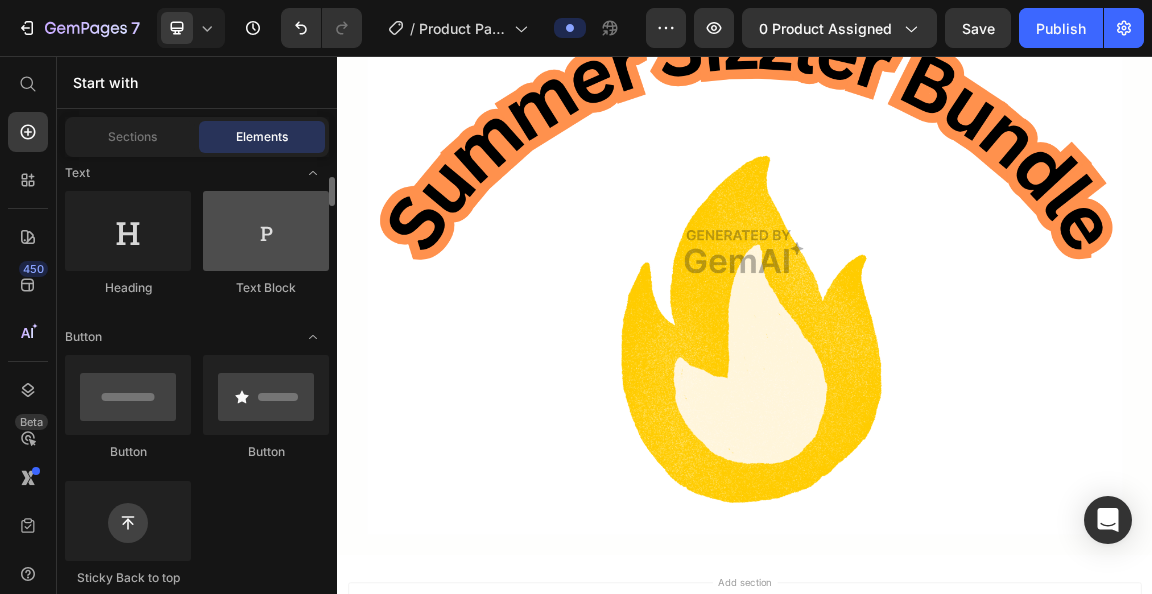 click at bounding box center [266, 231] 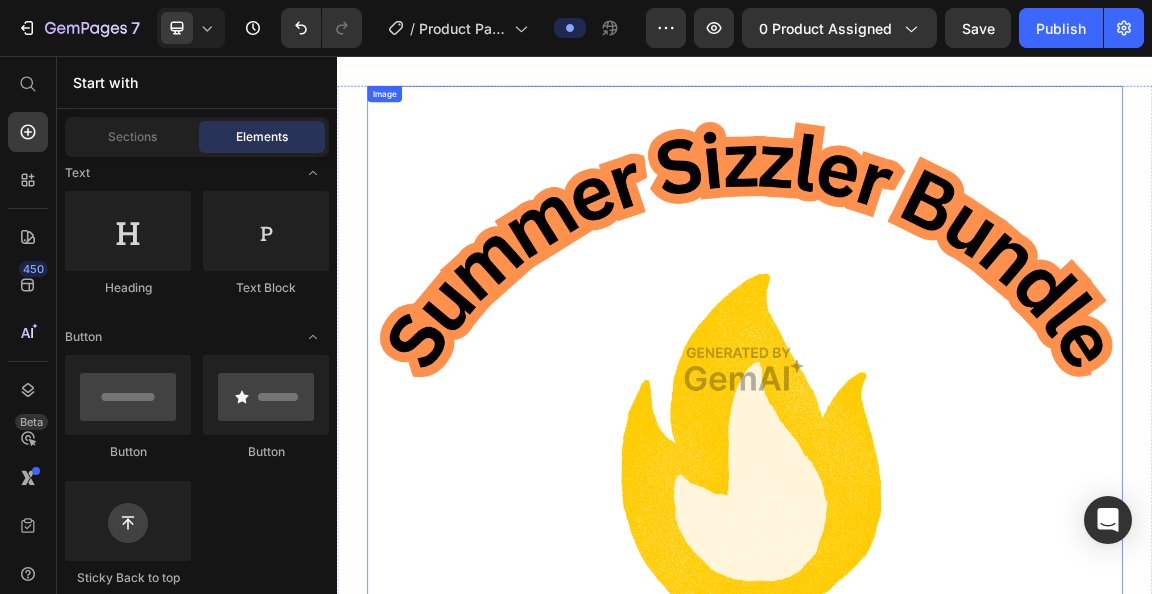 scroll, scrollTop: 0, scrollLeft: 0, axis: both 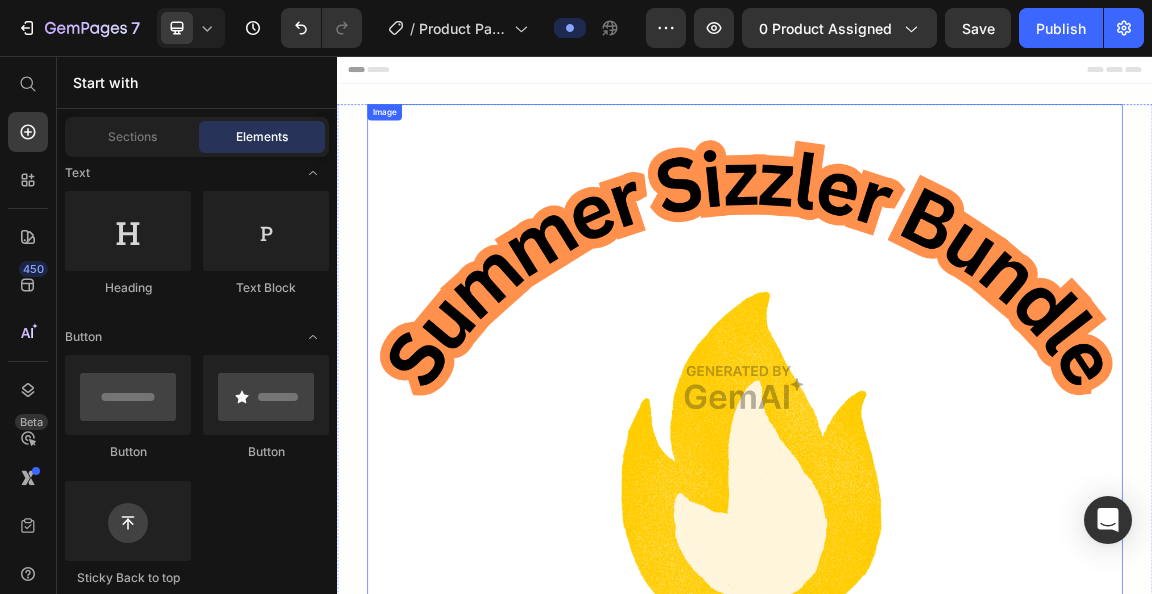click at bounding box center [937, 544] 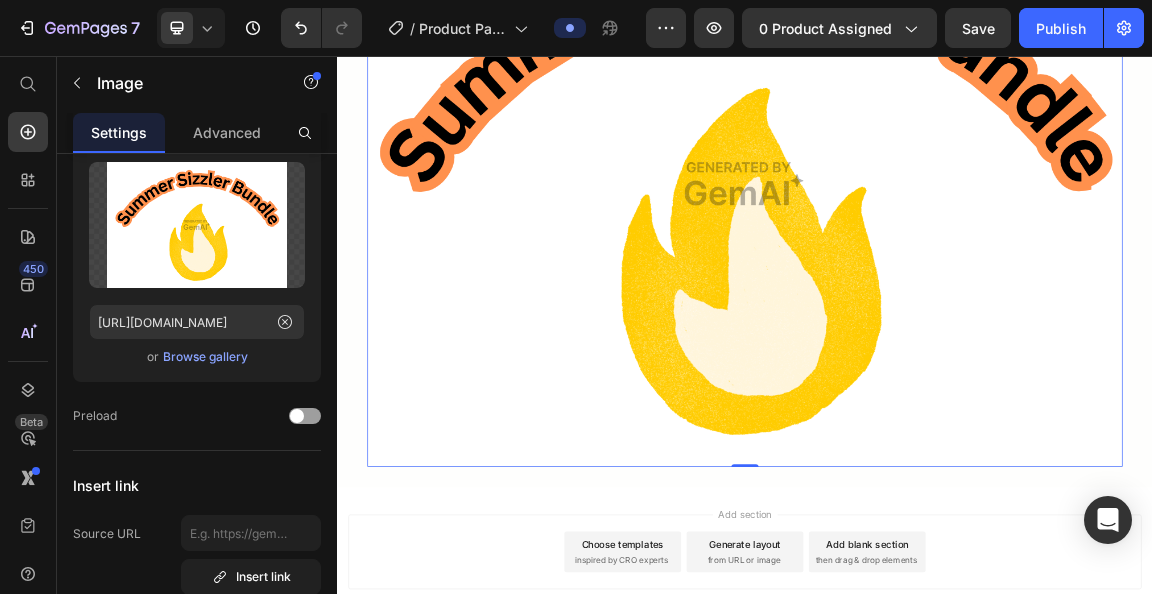 scroll, scrollTop: 400, scrollLeft: 0, axis: vertical 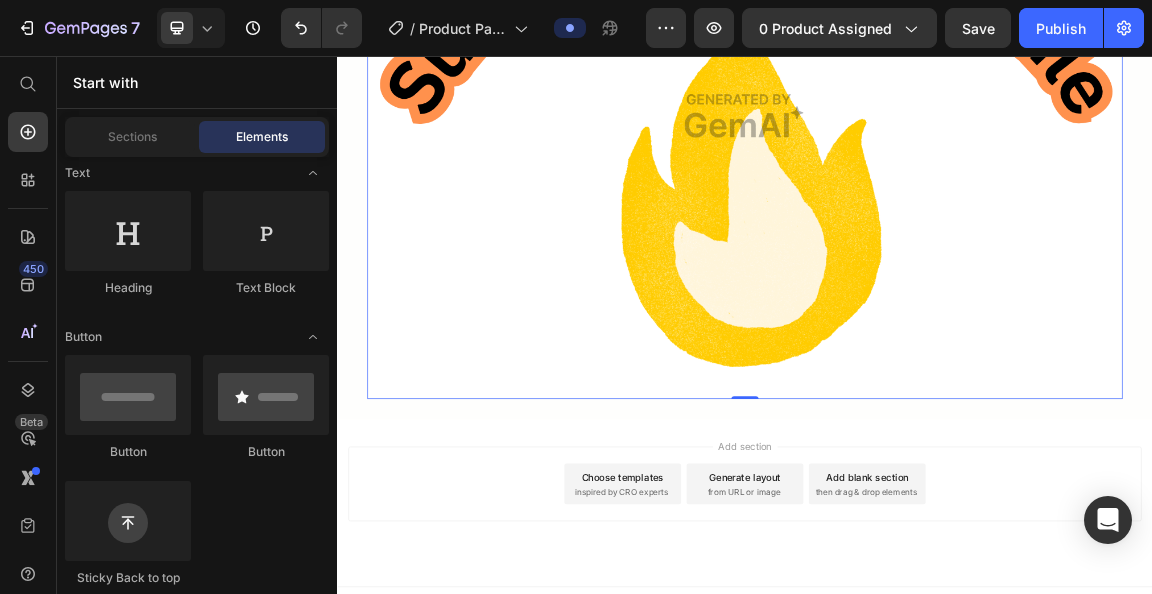 click on "Add blank section" at bounding box center [1117, 675] 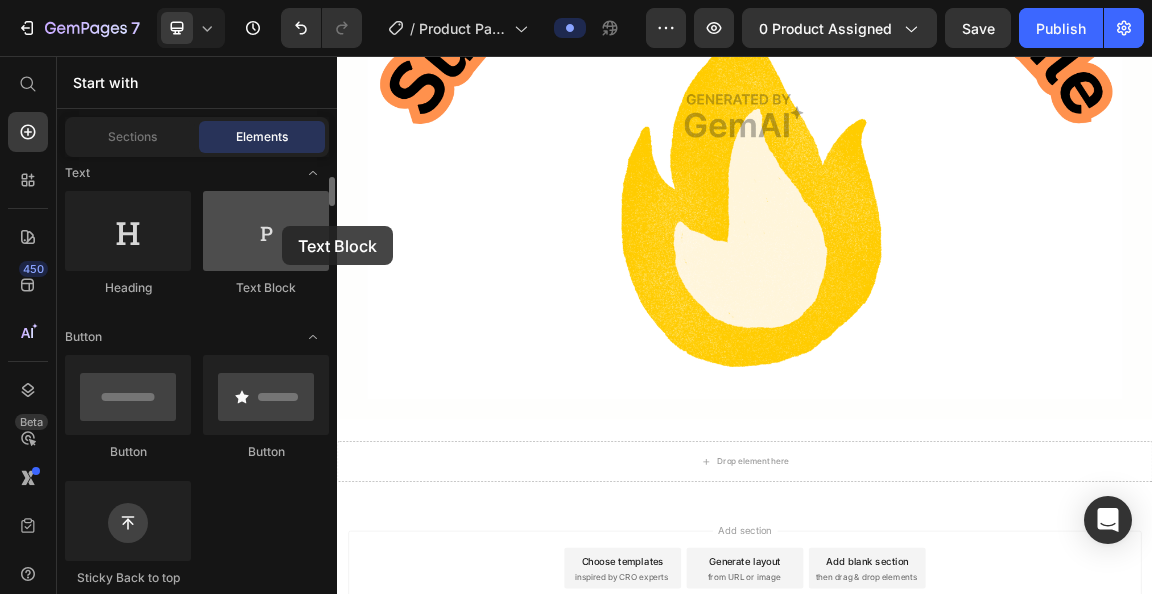 click at bounding box center [266, 231] 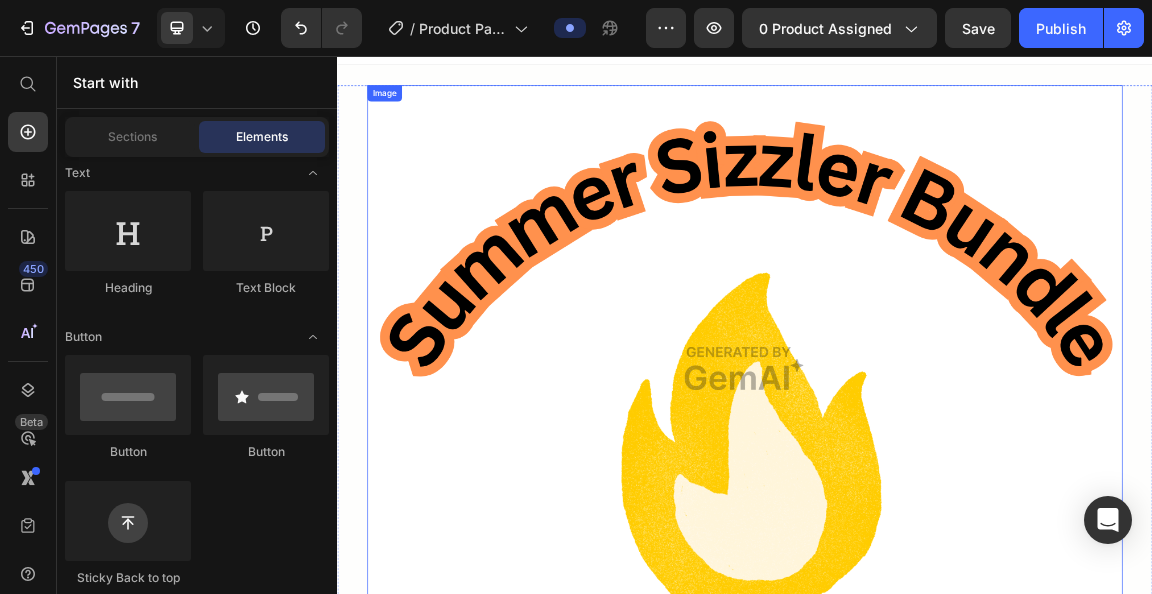 scroll, scrollTop: 0, scrollLeft: 0, axis: both 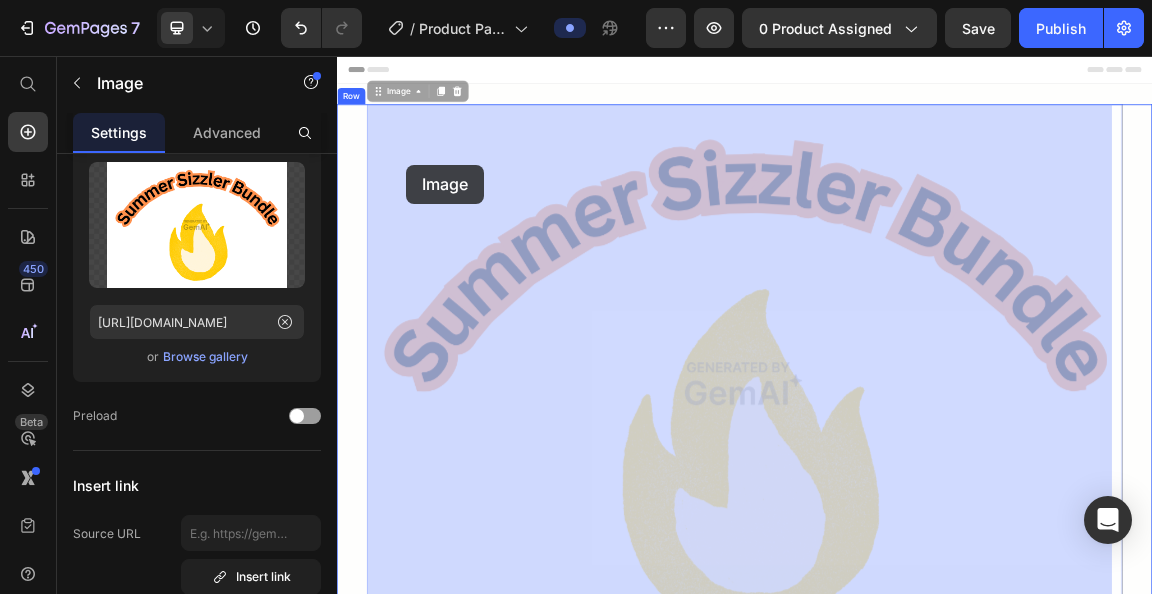 drag, startPoint x: 383, startPoint y: 122, endPoint x: 413, endPoint y: 195, distance: 78.92401 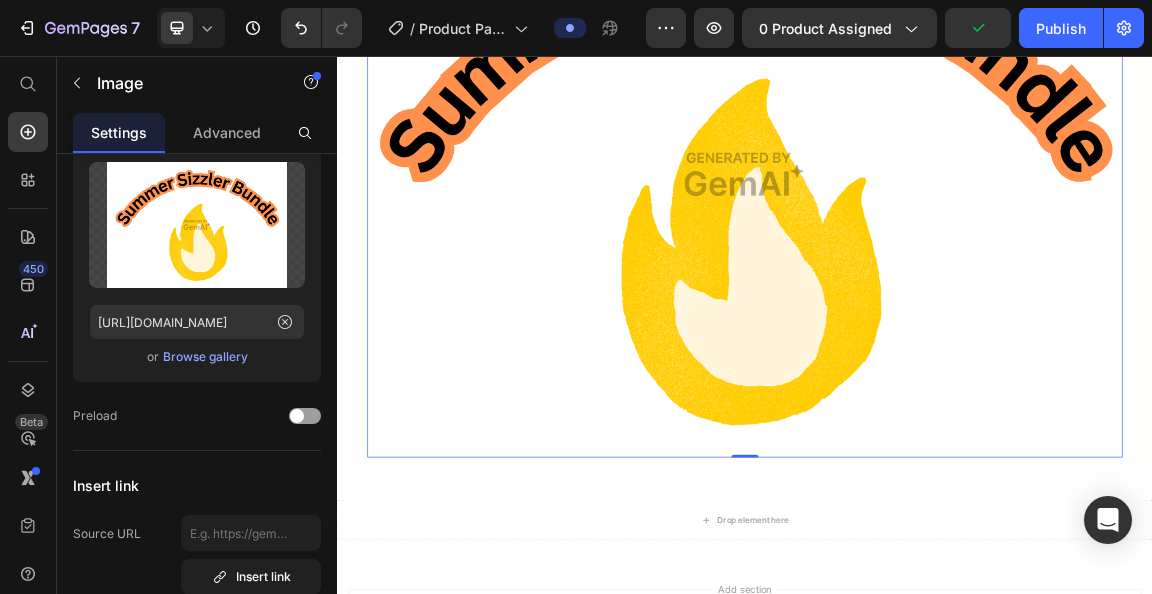 scroll, scrollTop: 500, scrollLeft: 0, axis: vertical 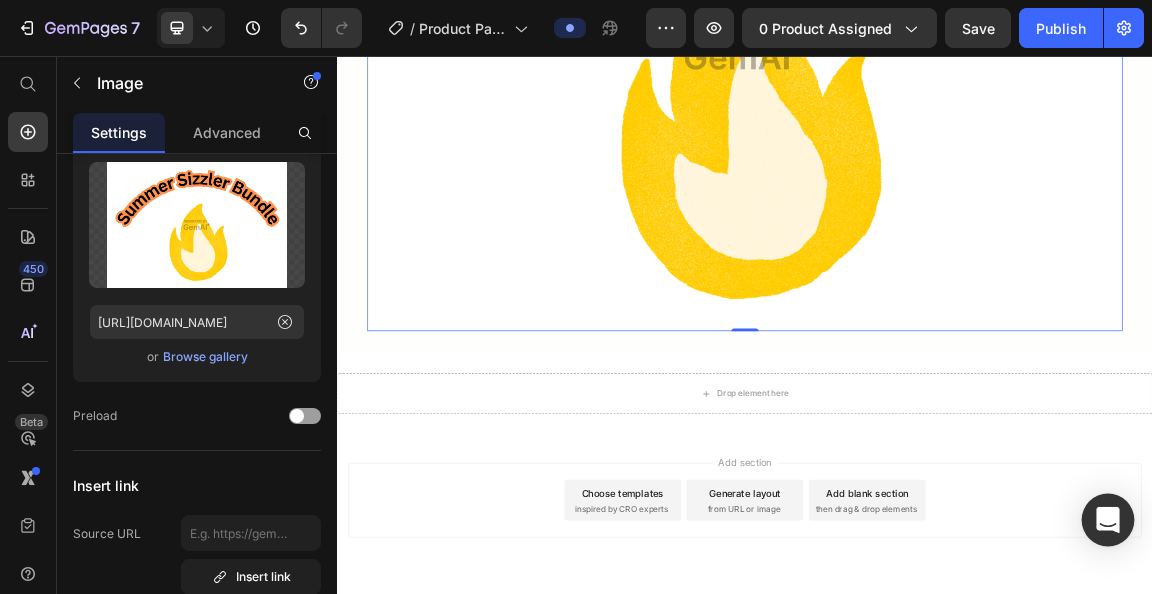 click 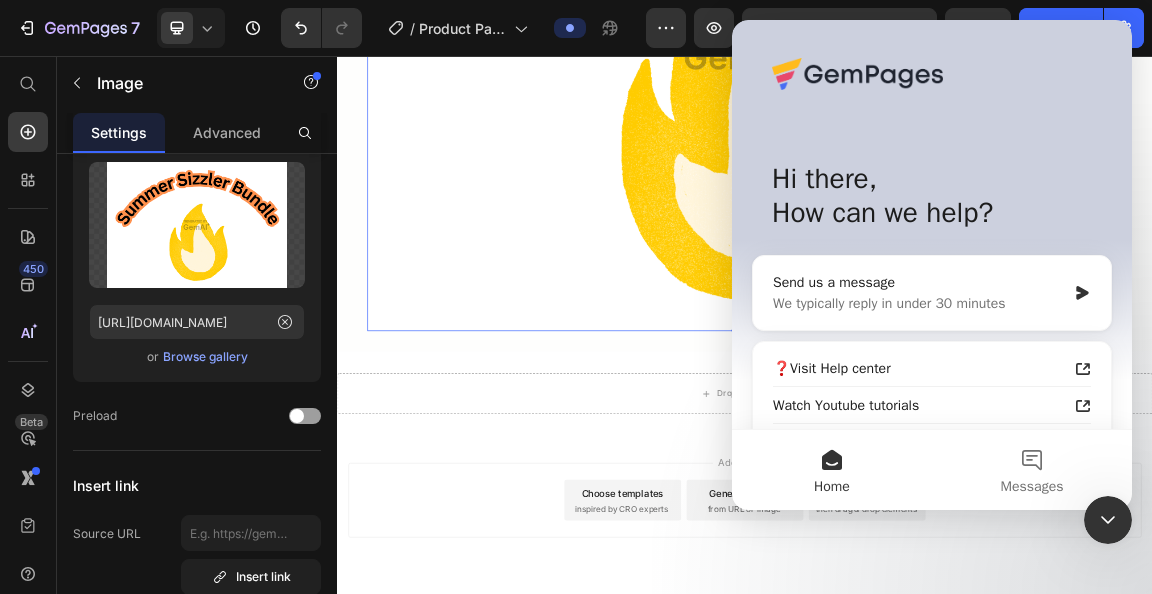 scroll, scrollTop: 0, scrollLeft: 0, axis: both 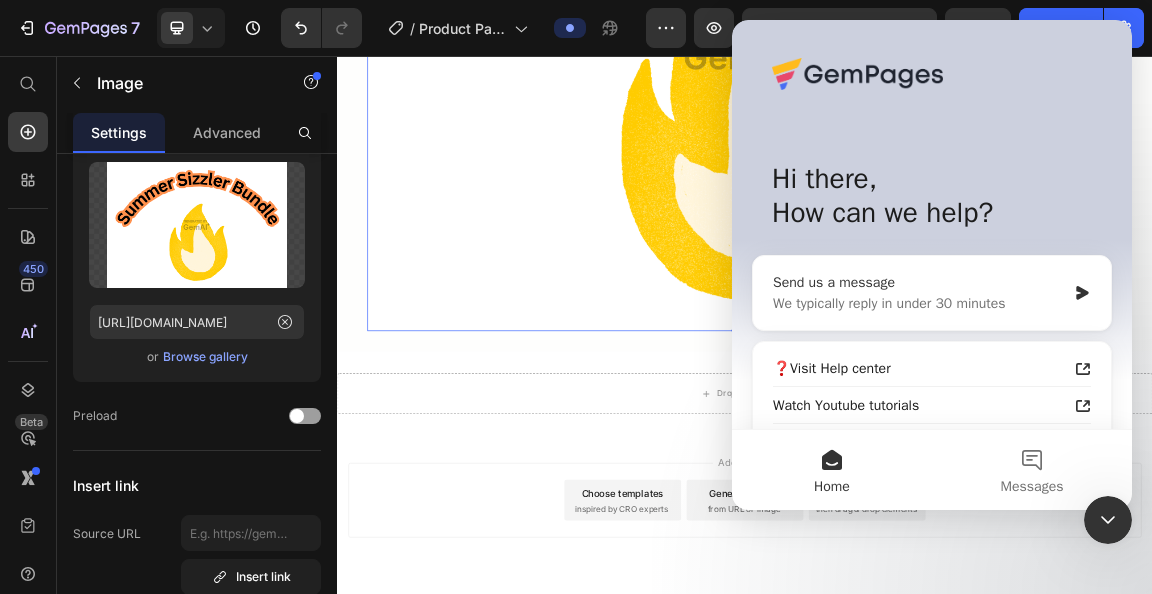 click on "Send us a message" at bounding box center (919, 282) 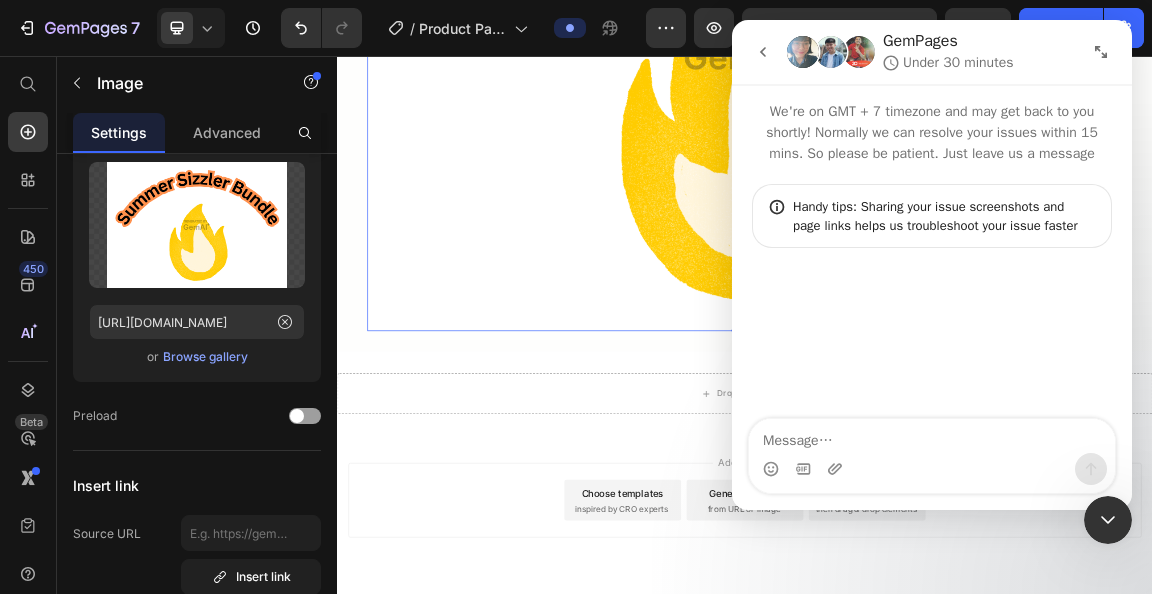 click at bounding box center (932, 436) 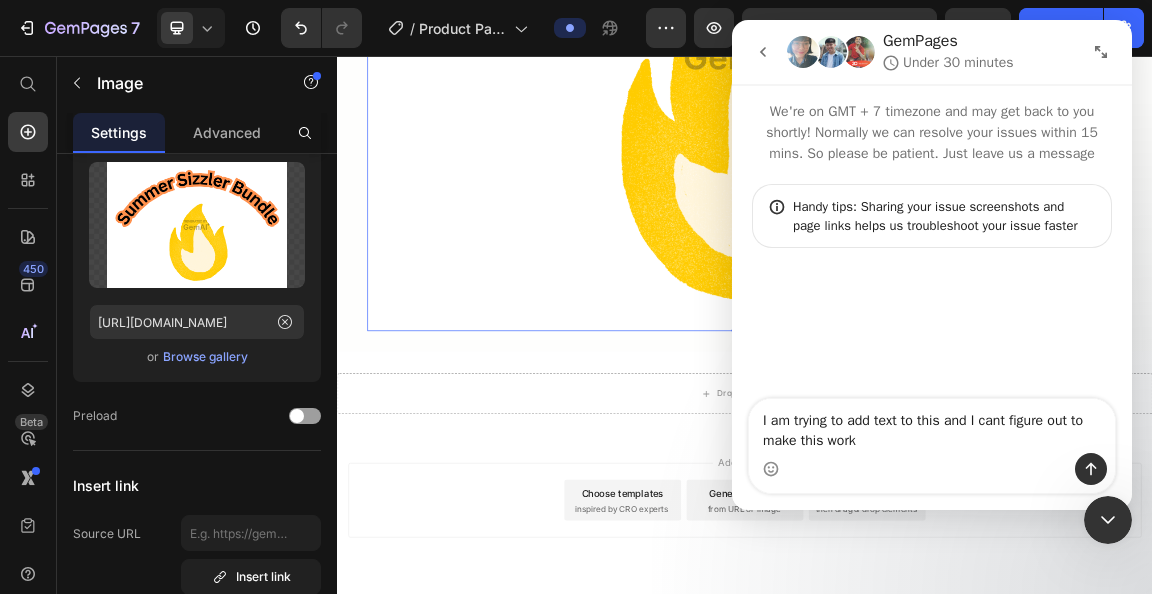 type on "I am trying to add text to this and I cant figure out to make this work." 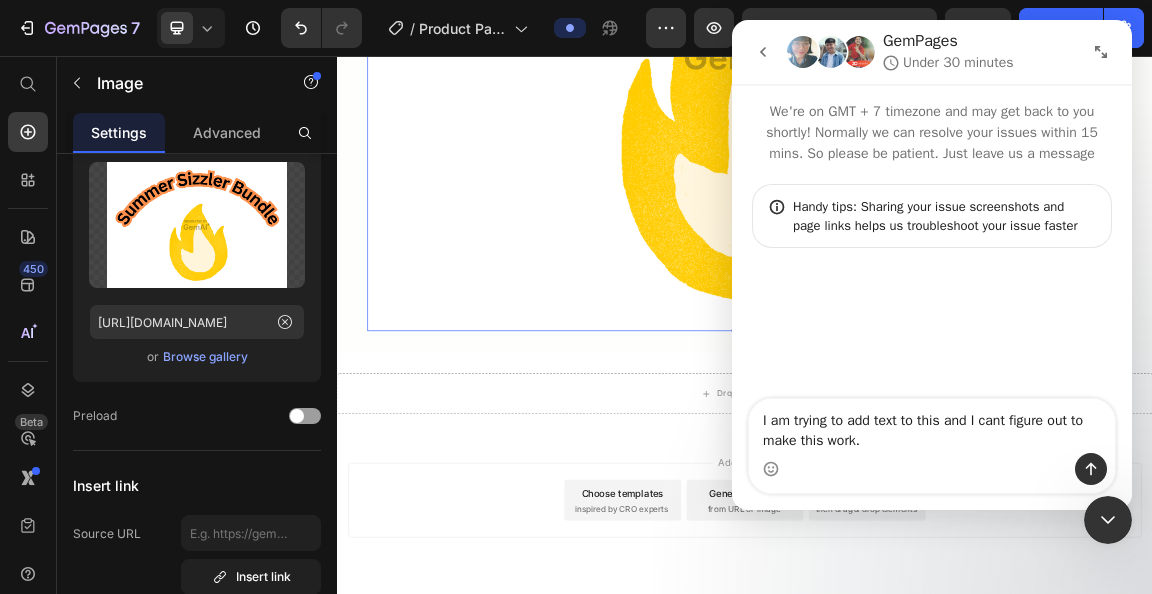 type 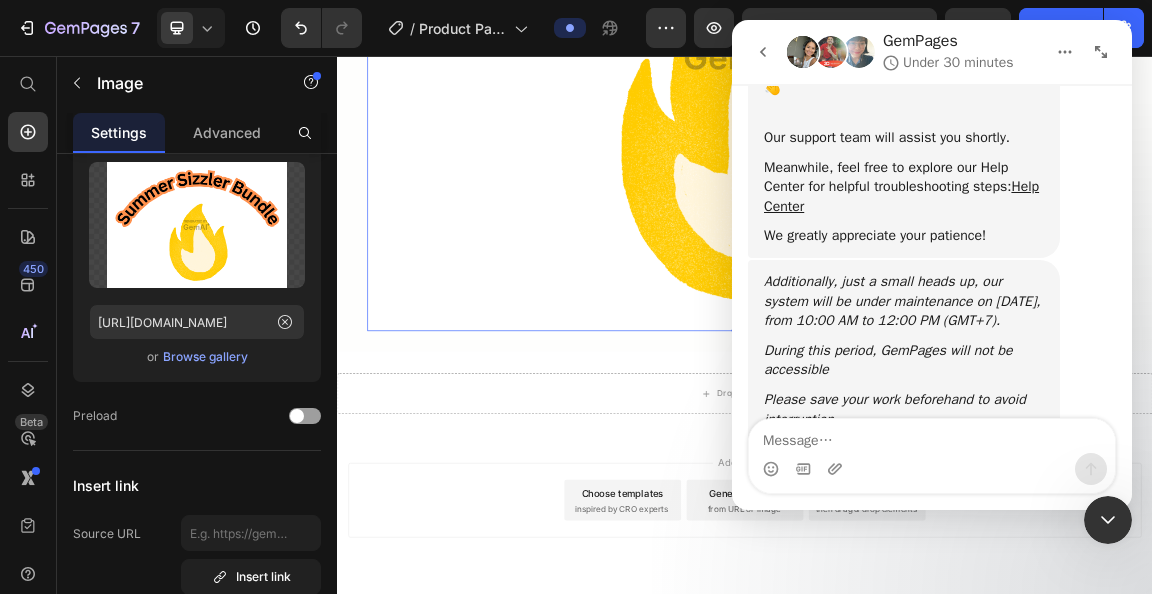 scroll, scrollTop: 406, scrollLeft: 0, axis: vertical 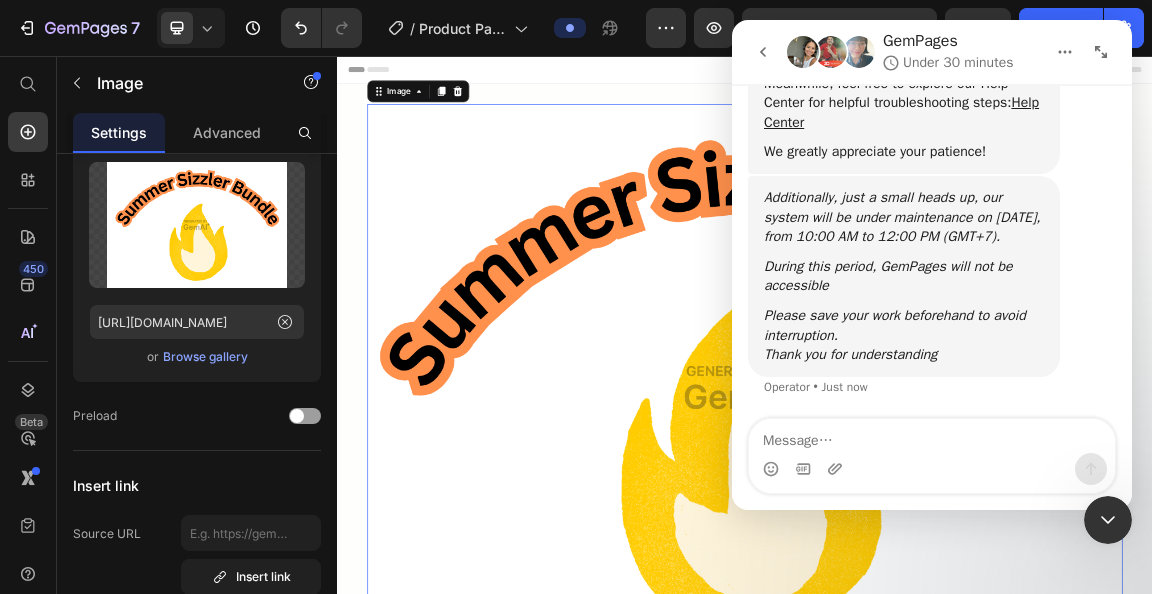 click 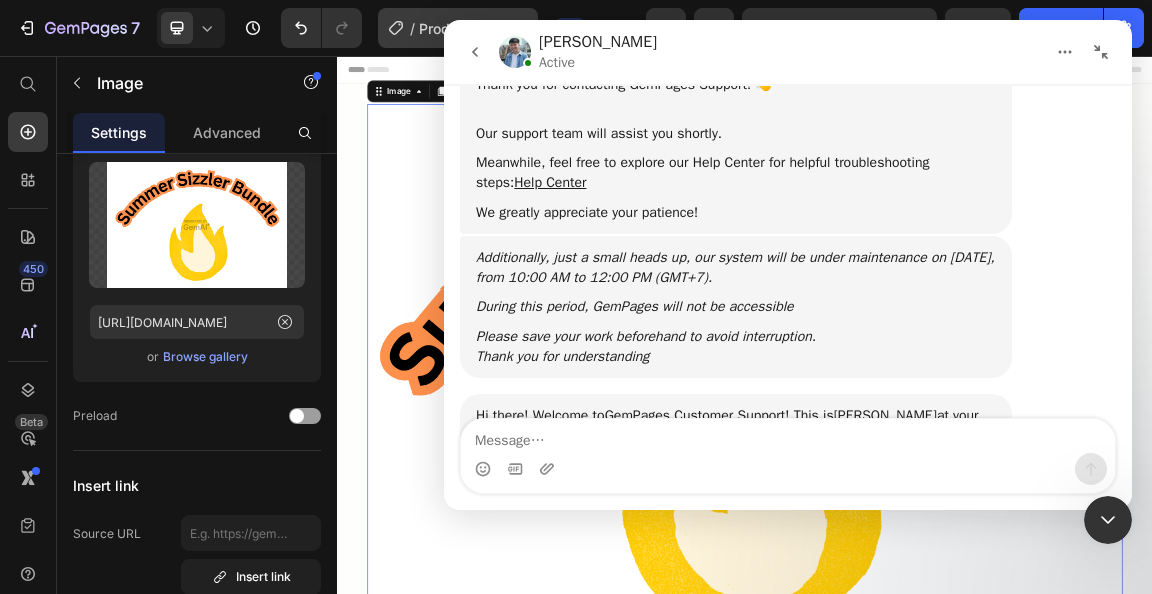 scroll, scrollTop: 354, scrollLeft: 0, axis: vertical 